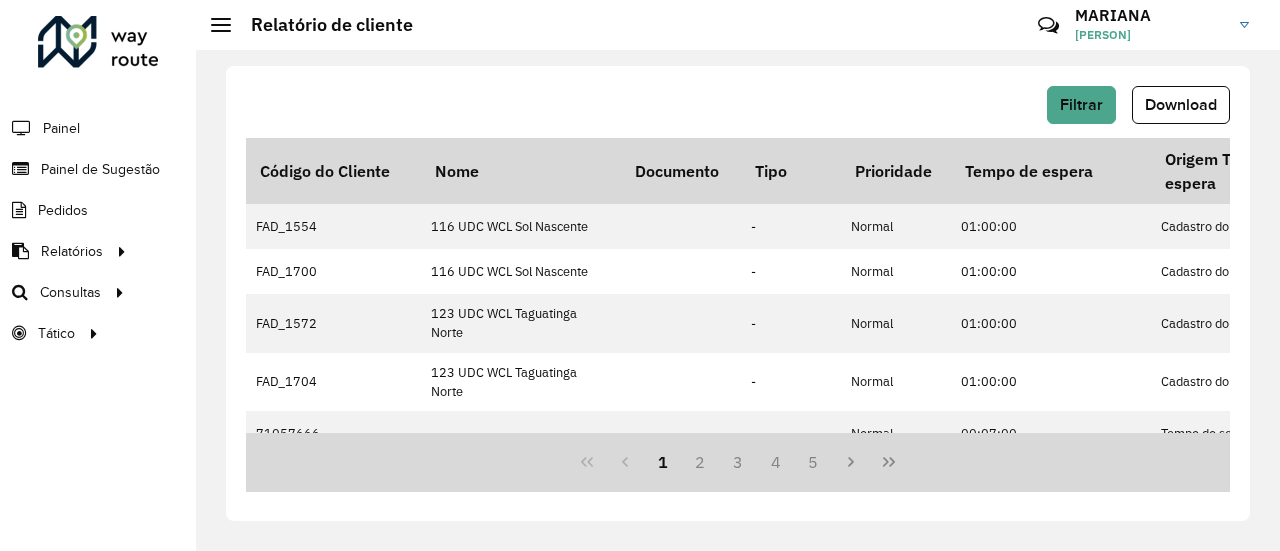scroll, scrollTop: 0, scrollLeft: 0, axis: both 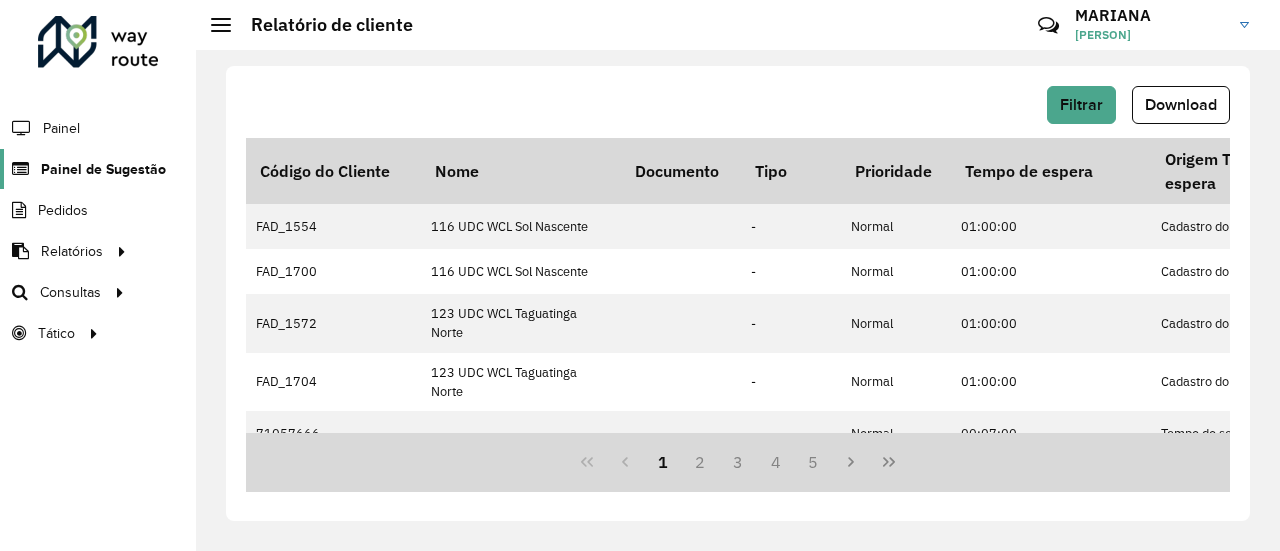 click on "Painel de Sugestão" 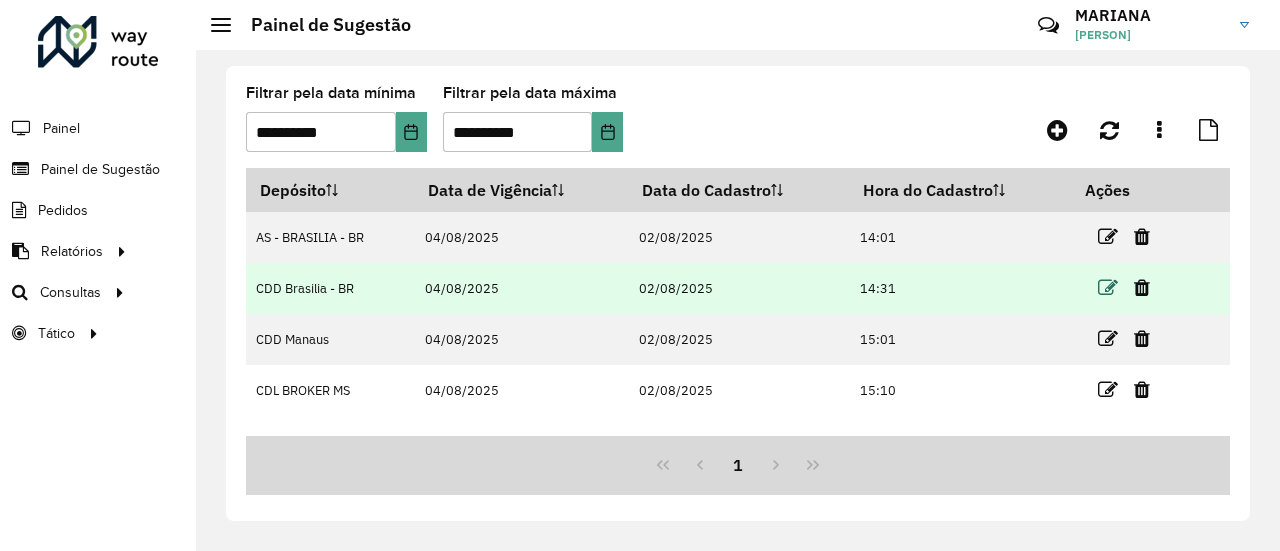 click at bounding box center (1108, 288) 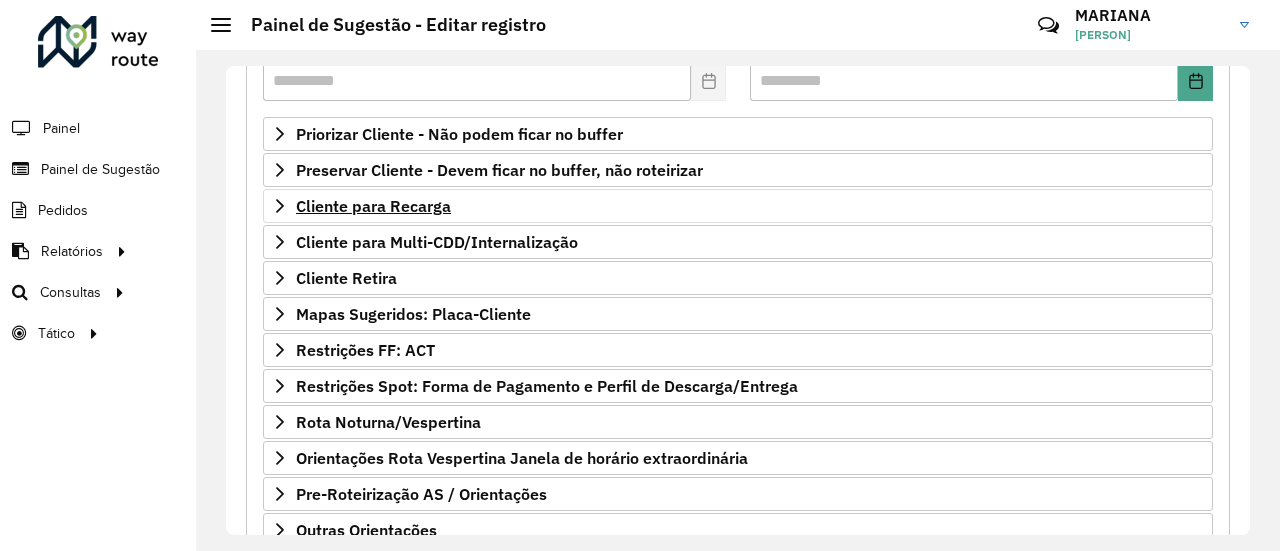 scroll, scrollTop: 310, scrollLeft: 0, axis: vertical 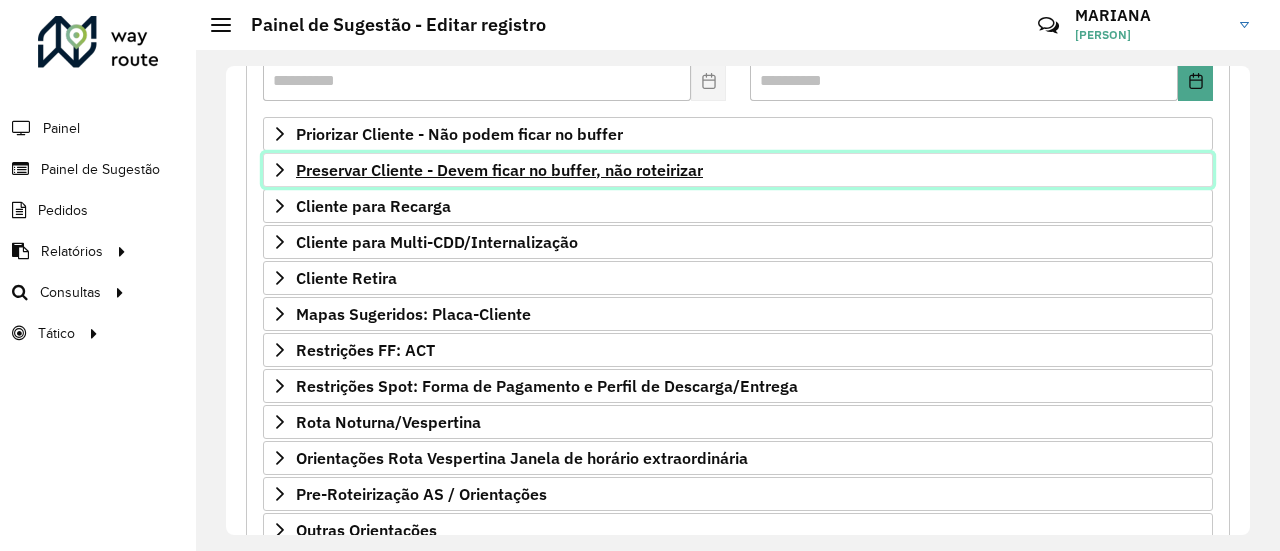 click on "Preservar Cliente - Devem ficar no buffer, não roteirizar" at bounding box center [499, 170] 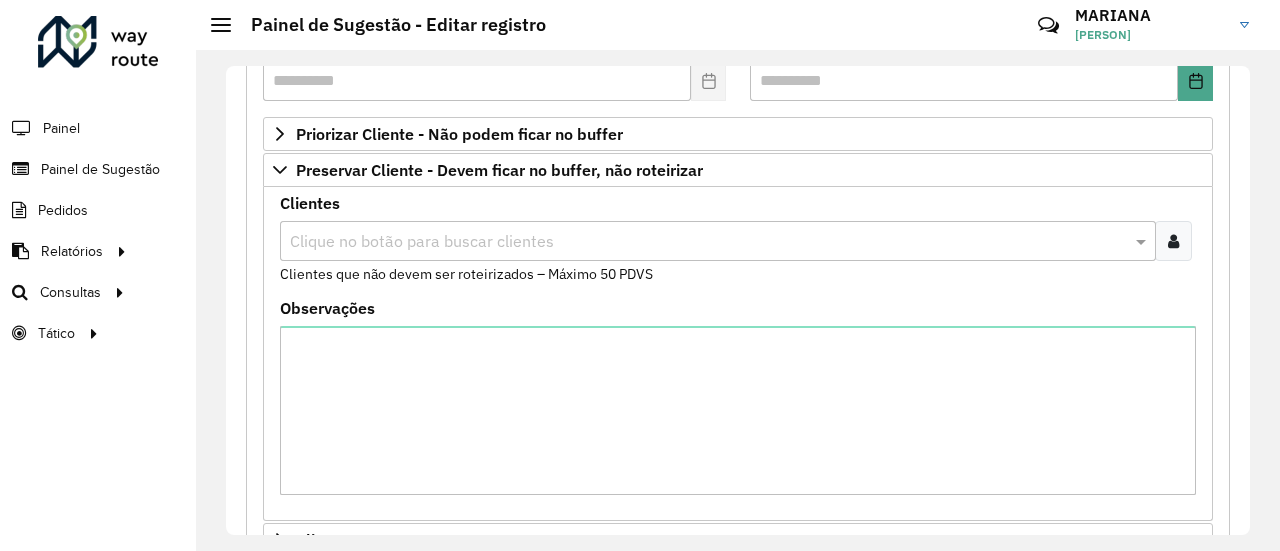 click at bounding box center (708, 242) 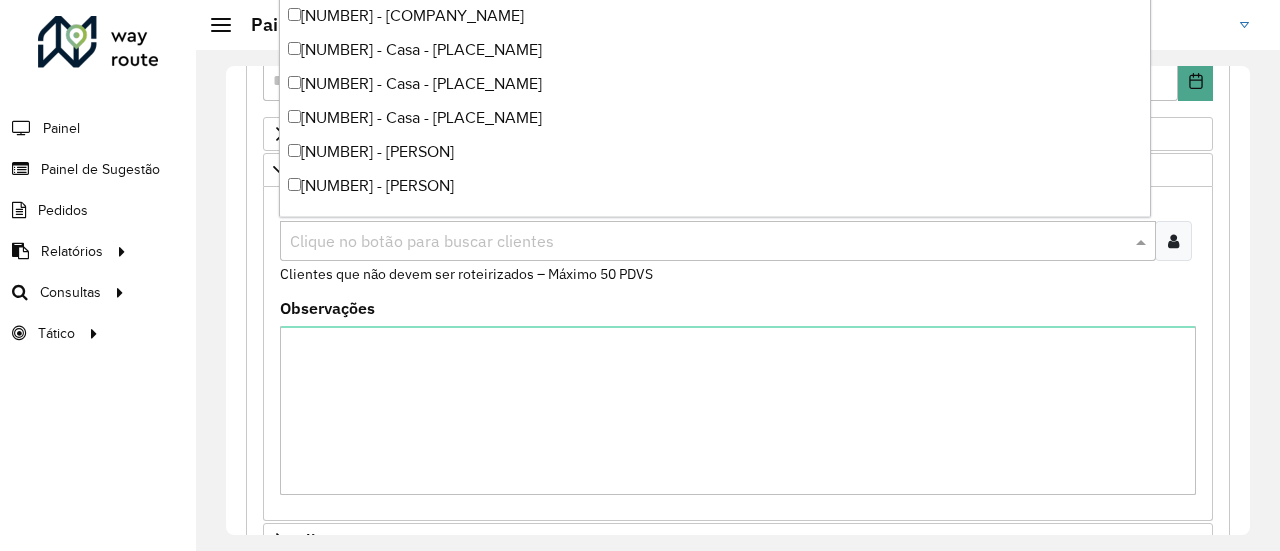 paste on "*****" 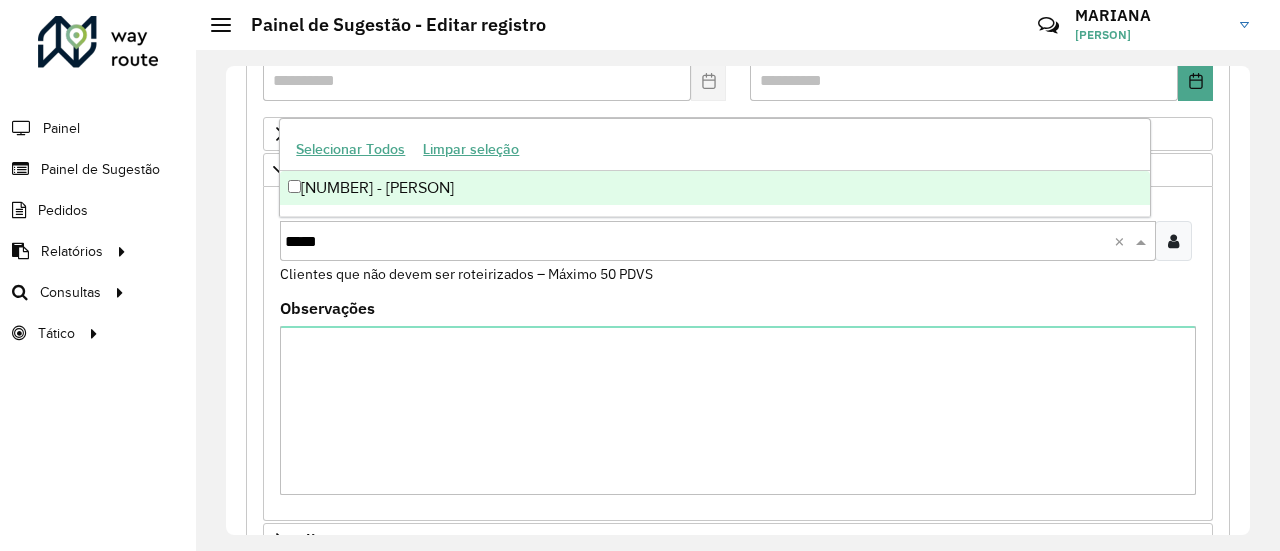 click on "[NUMBER] - [PERSON]" at bounding box center [714, 188] 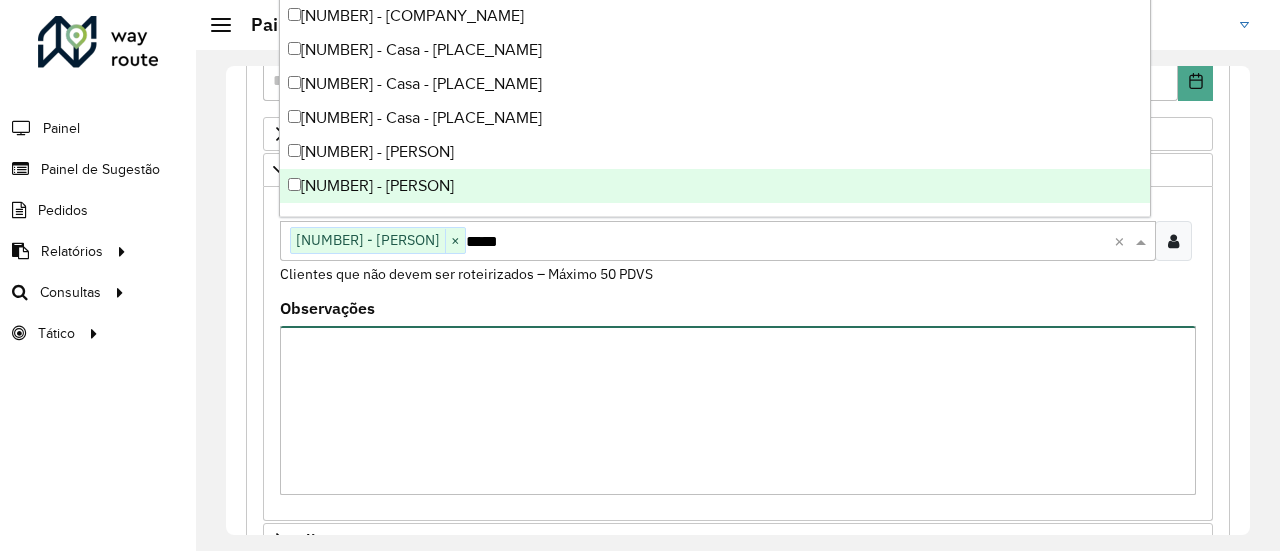 click on "Observações" at bounding box center (738, 410) 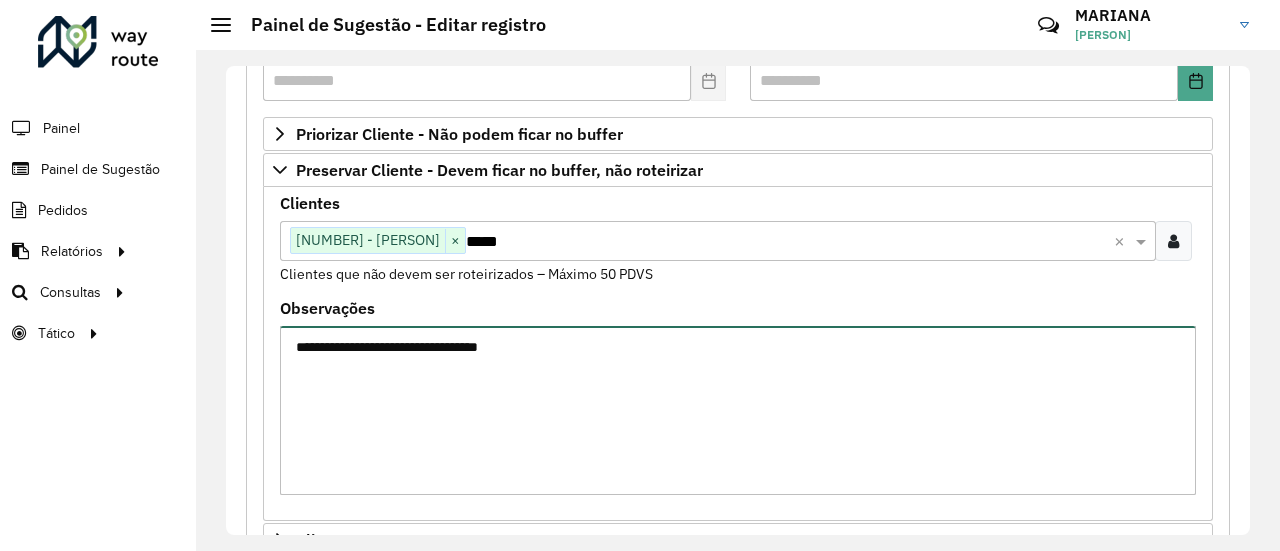 type on "**********" 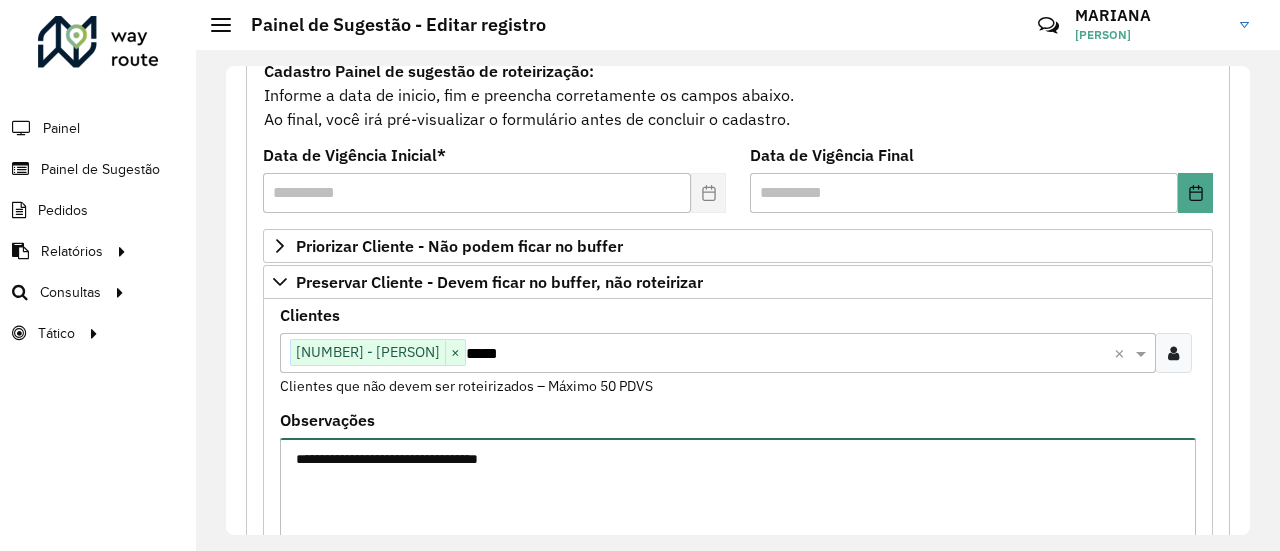 scroll, scrollTop: 458, scrollLeft: 0, axis: vertical 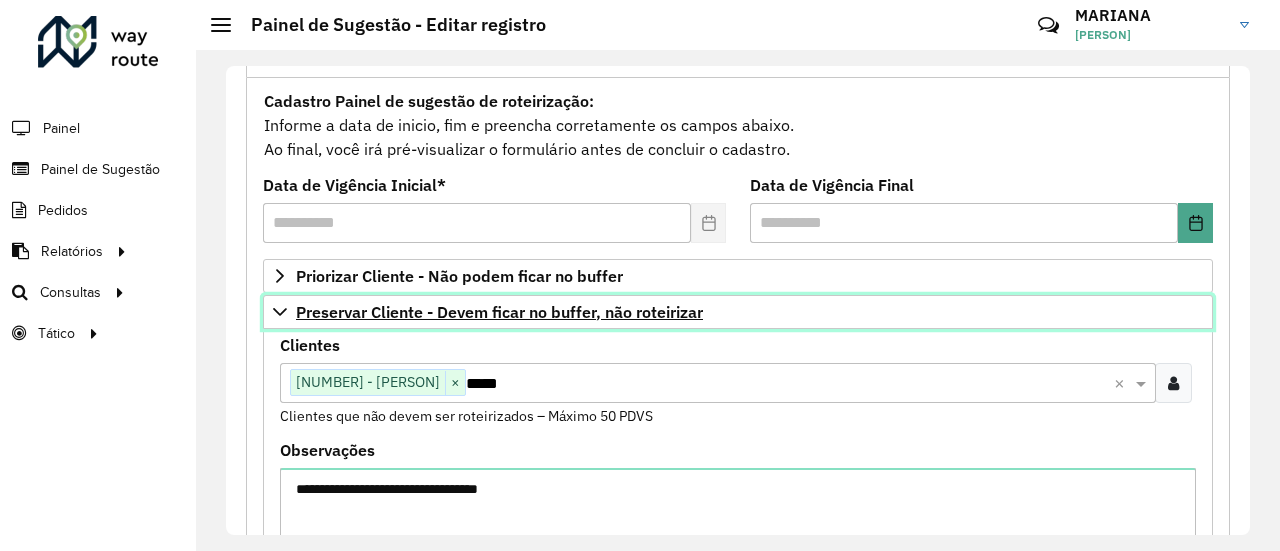 click 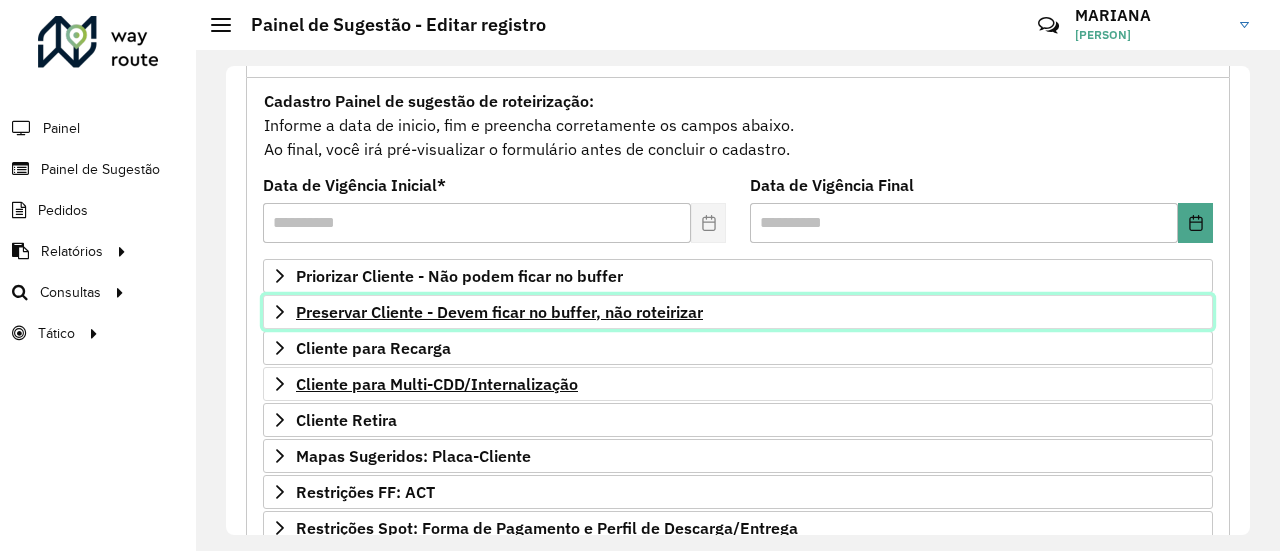 scroll, scrollTop: 434, scrollLeft: 0, axis: vertical 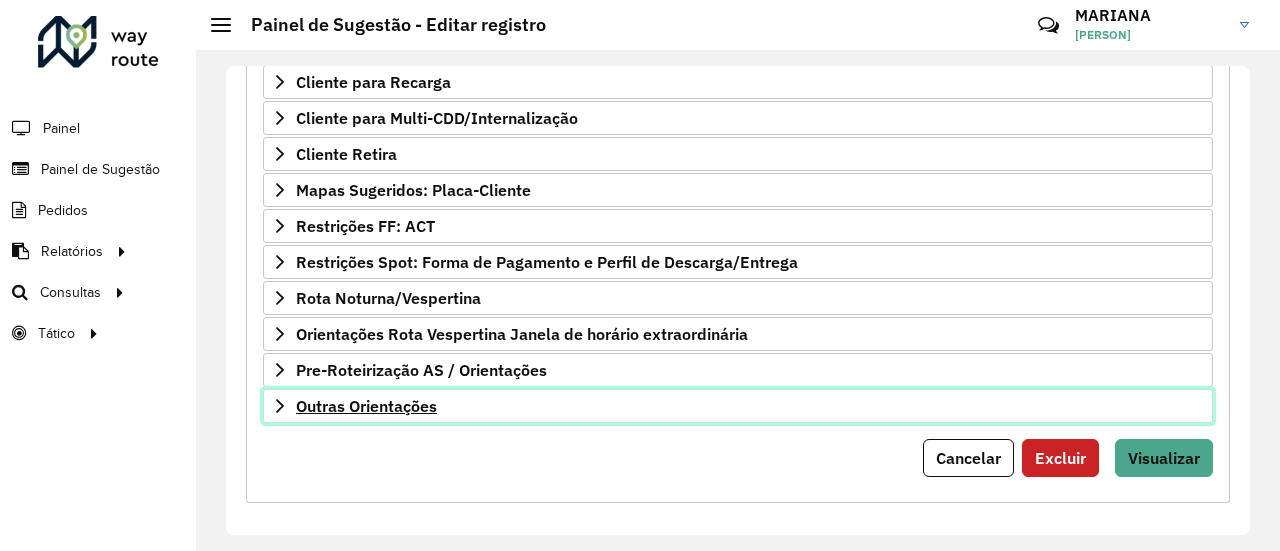 click 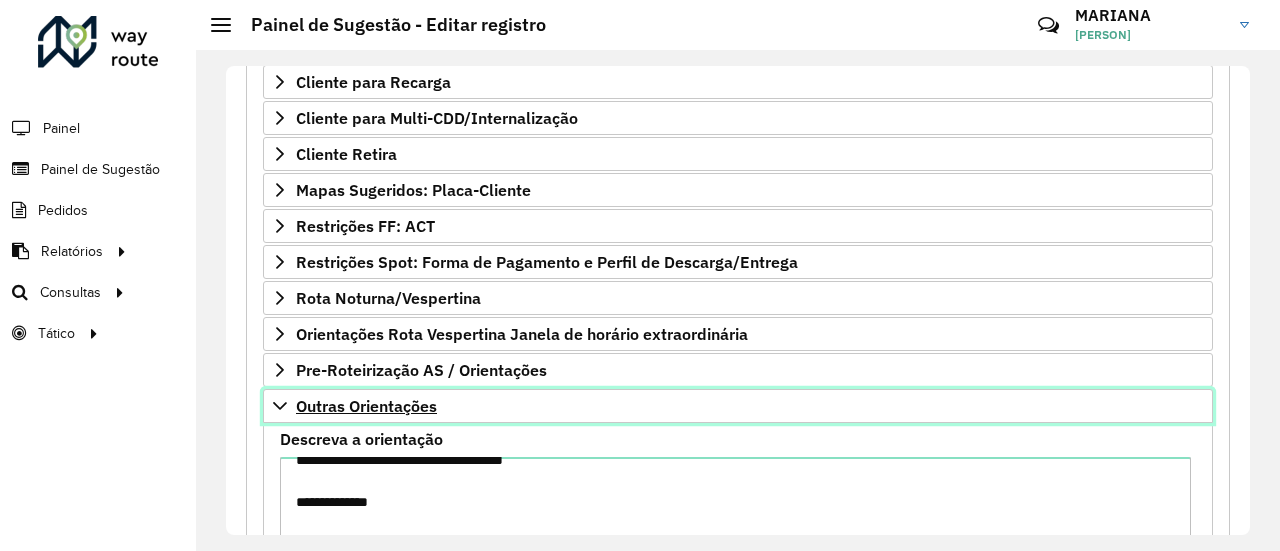 scroll, scrollTop: 152, scrollLeft: 0, axis: vertical 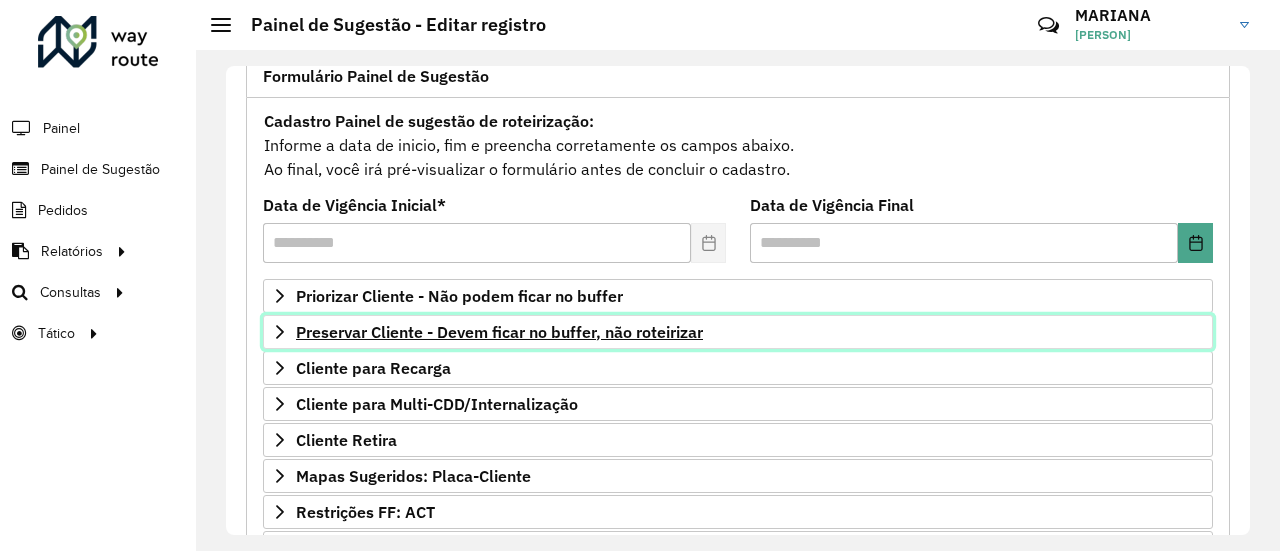 click on "Preservar Cliente - Devem ficar no buffer, não roteirizar" at bounding box center [499, 332] 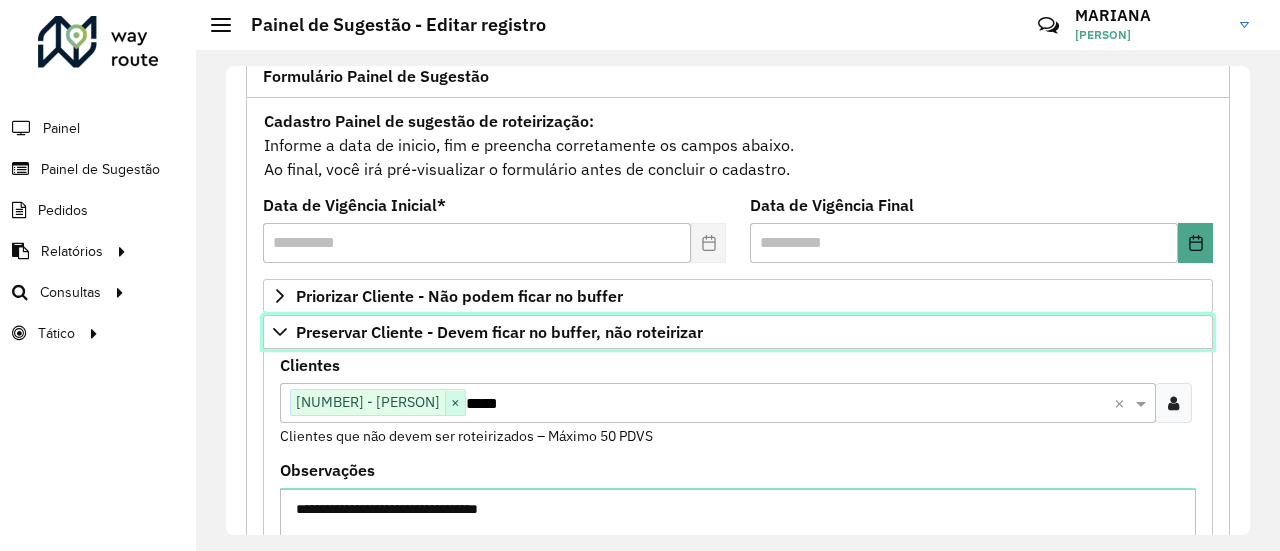 click on "×" at bounding box center [455, 403] 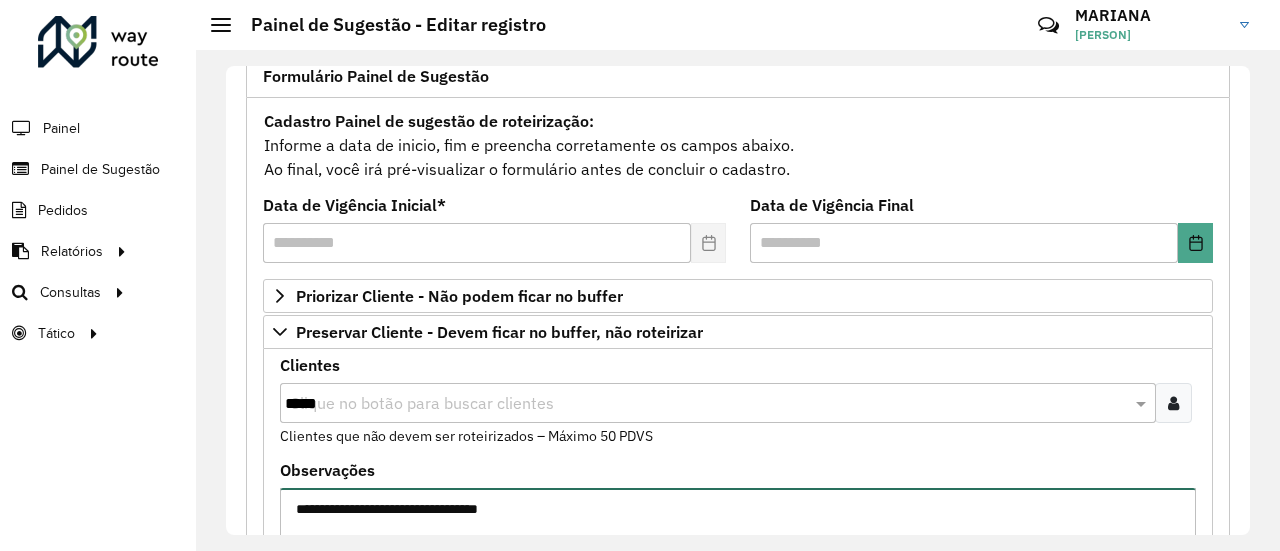 drag, startPoint x: 544, startPoint y: 498, endPoint x: 293, endPoint y: 481, distance: 251.57504 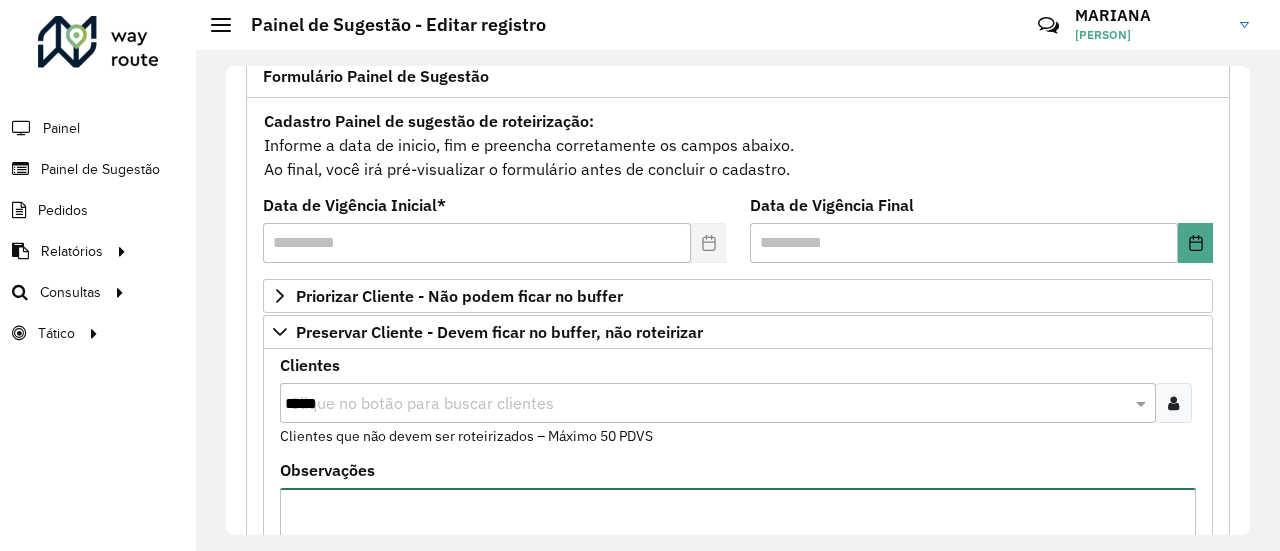 scroll, scrollTop: 0, scrollLeft: 0, axis: both 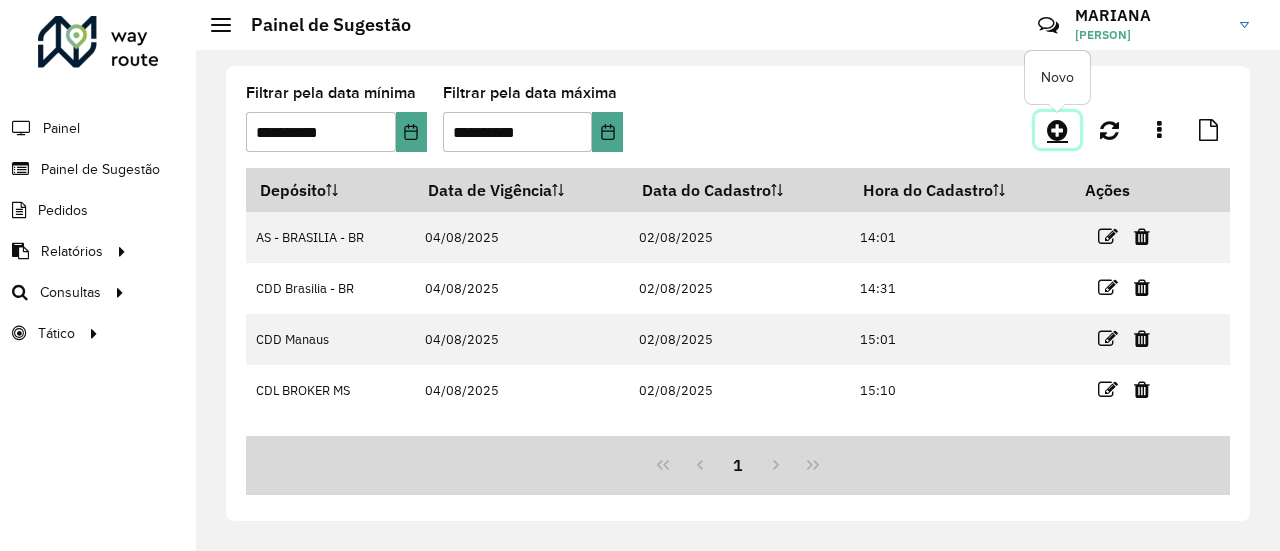 click 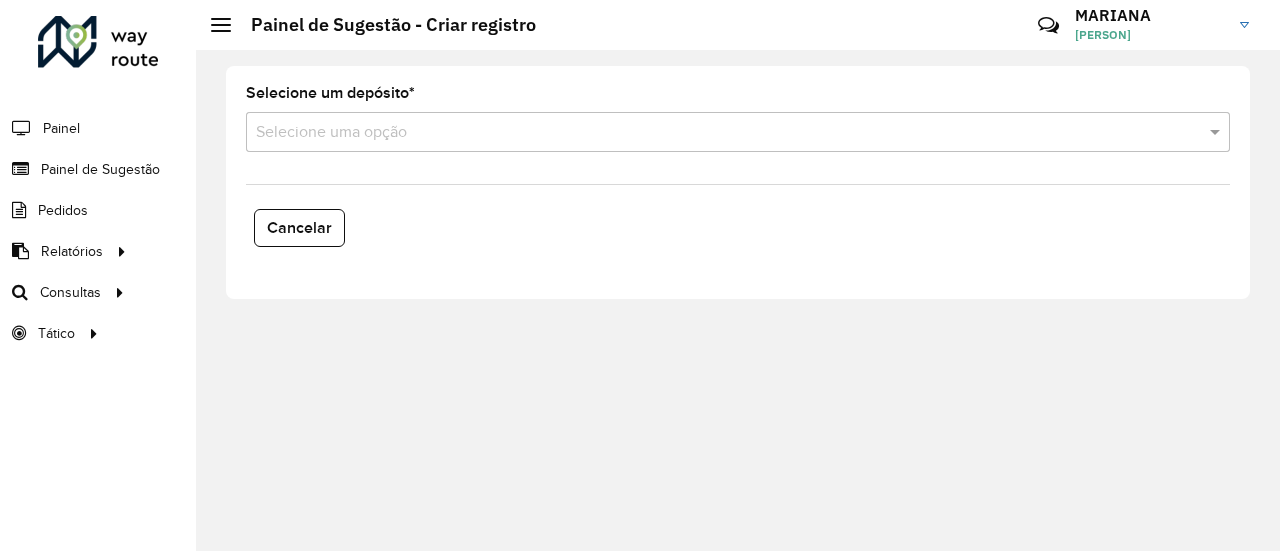 click at bounding box center (718, 133) 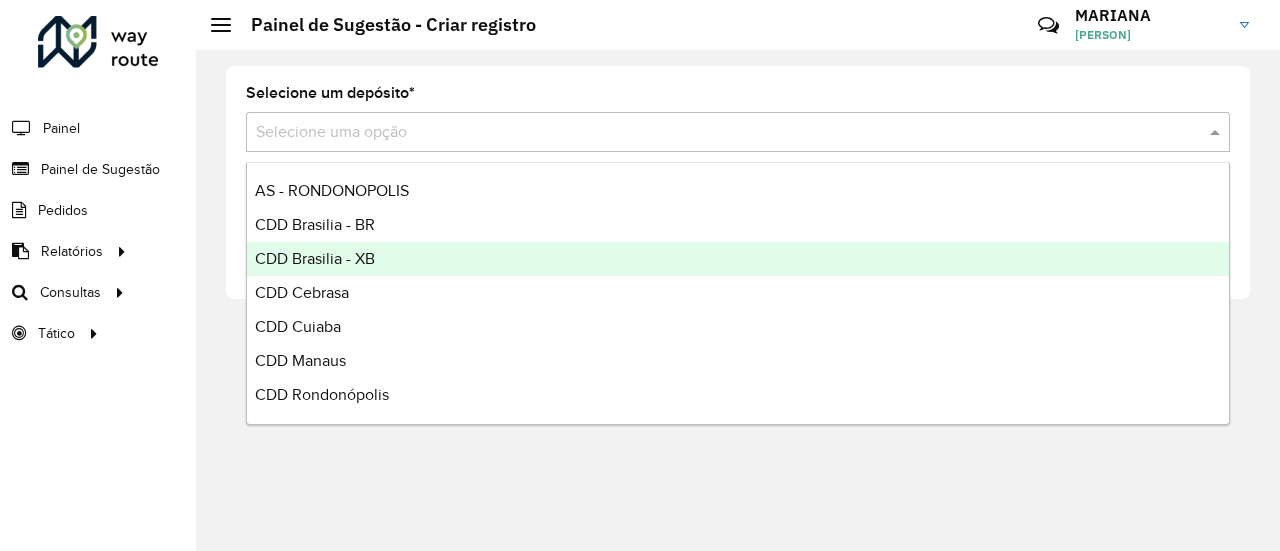 scroll, scrollTop: 170, scrollLeft: 0, axis: vertical 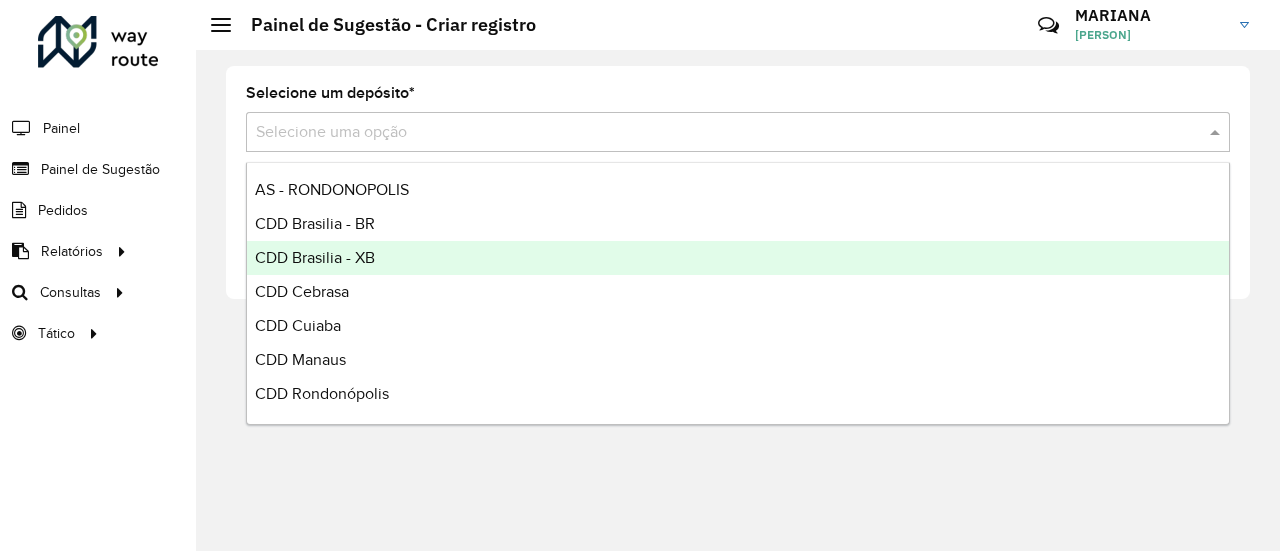 click on "CDD Brasilia - XB" at bounding box center (738, 258) 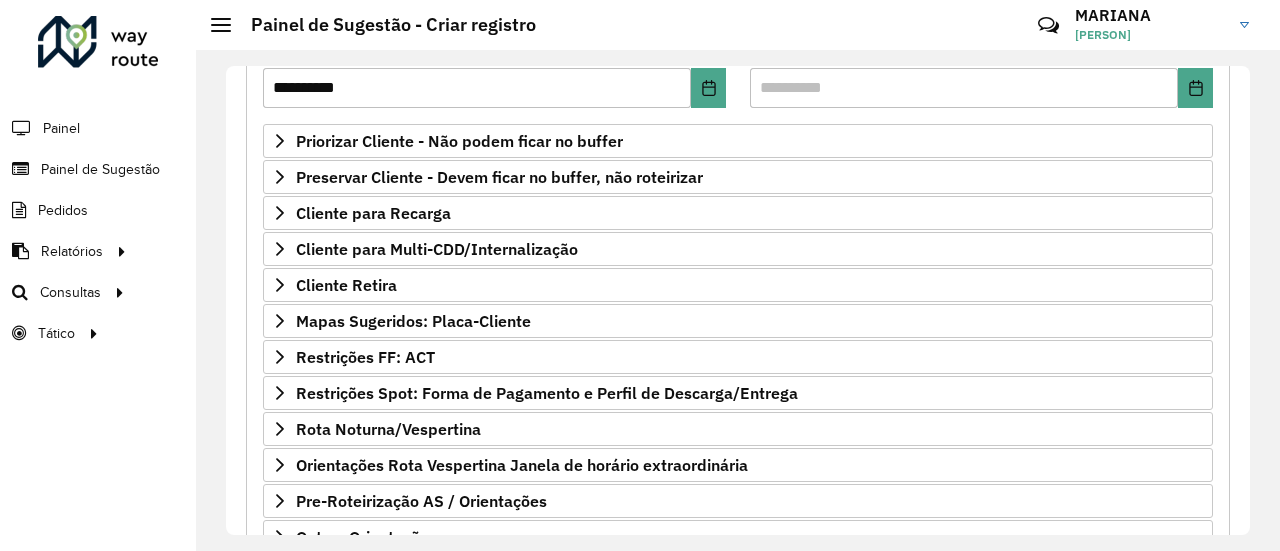 scroll, scrollTop: 434, scrollLeft: 0, axis: vertical 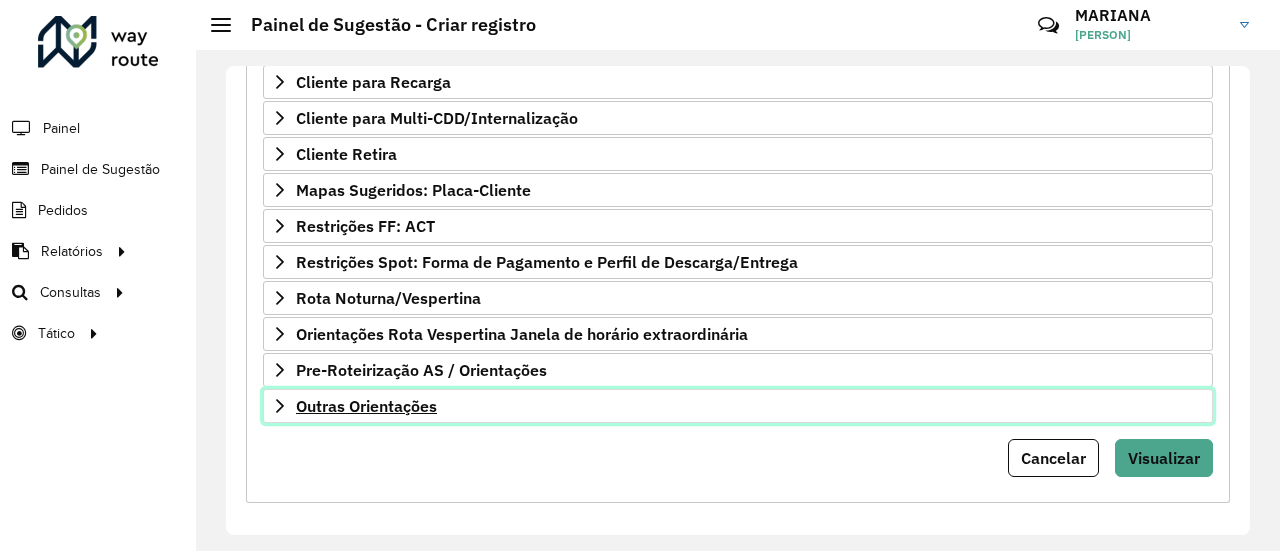 click on "Outras Orientações" at bounding box center (366, 406) 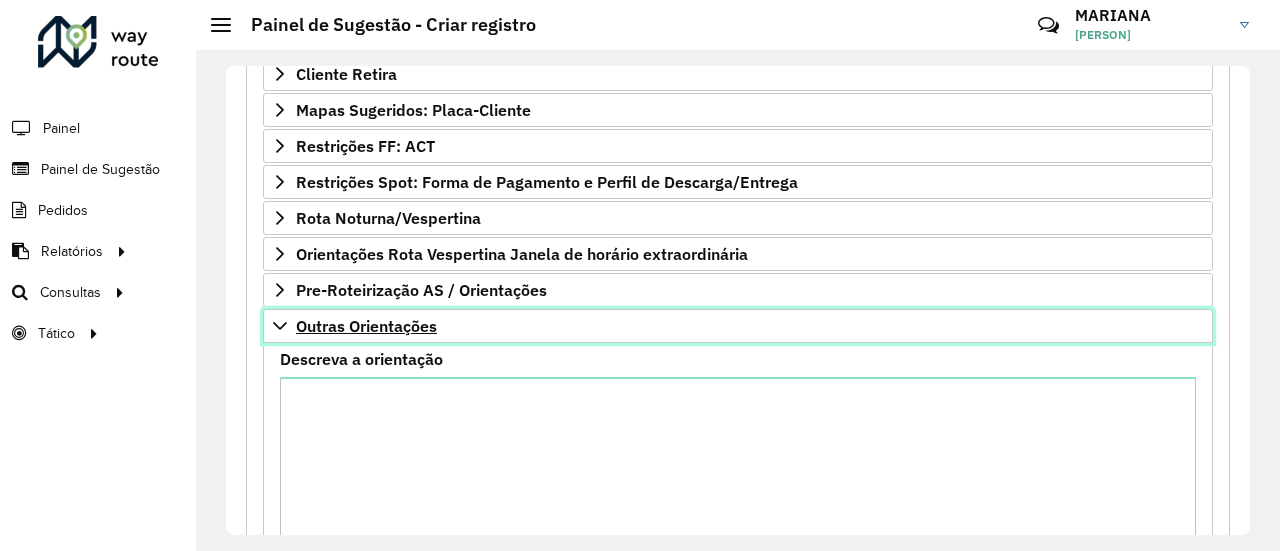 scroll, scrollTop: 560, scrollLeft: 0, axis: vertical 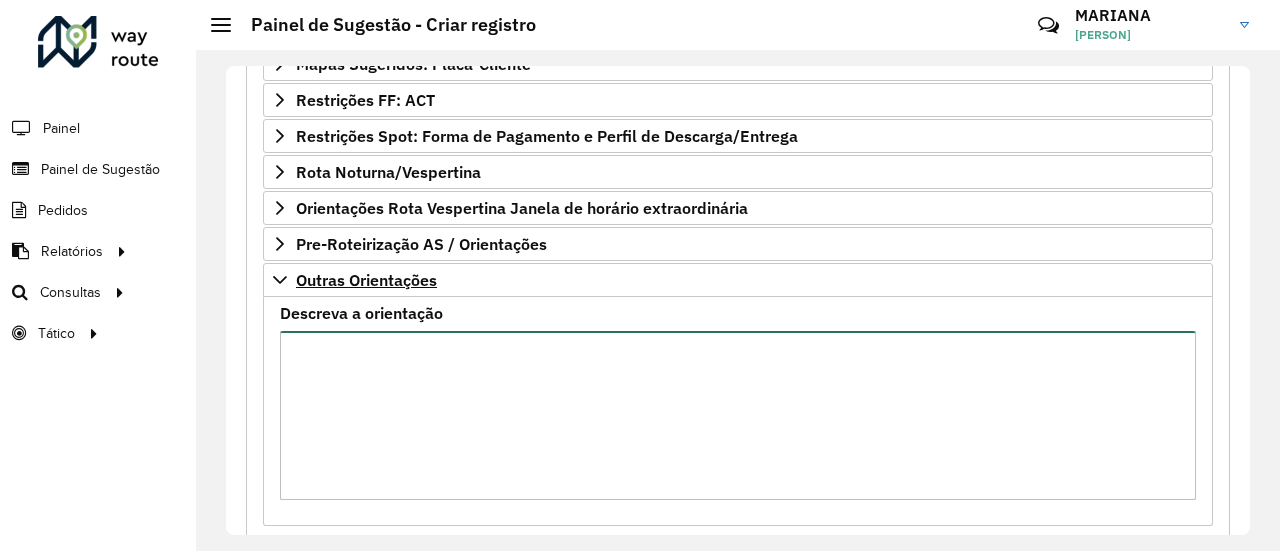 click on "Descreva a orientação" at bounding box center [738, 415] 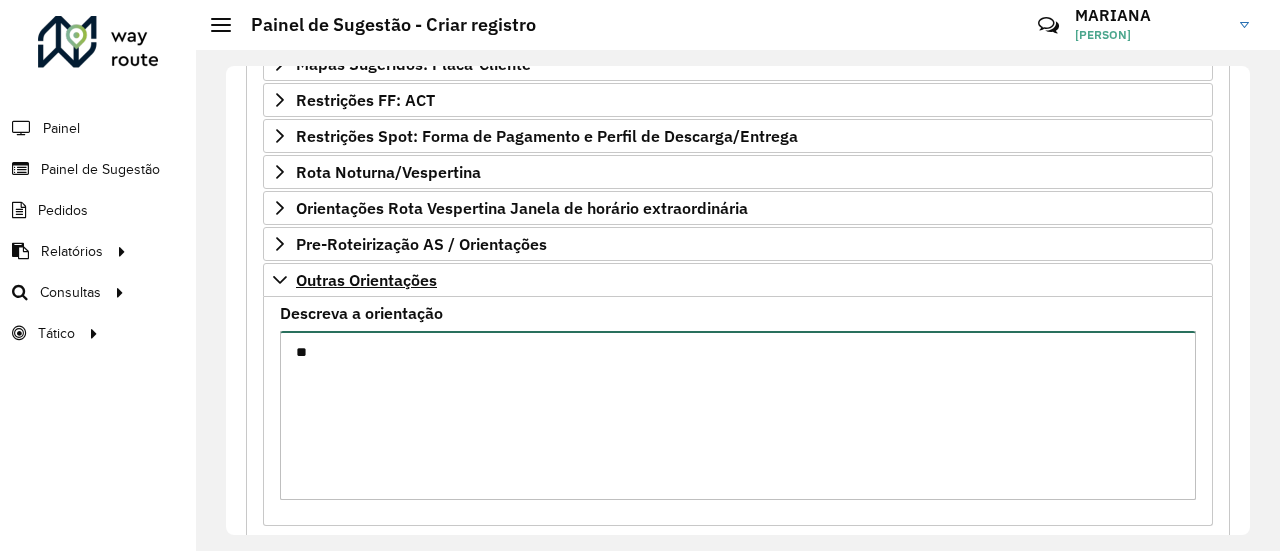 type on "*" 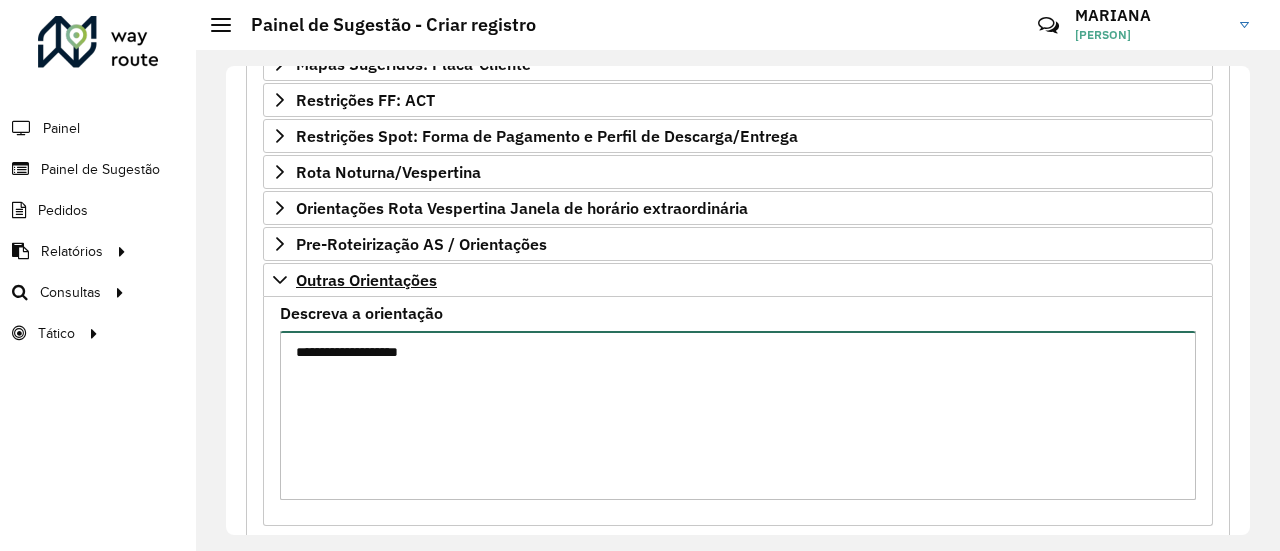 paste on "****
*****
*****
****
*****
*****" 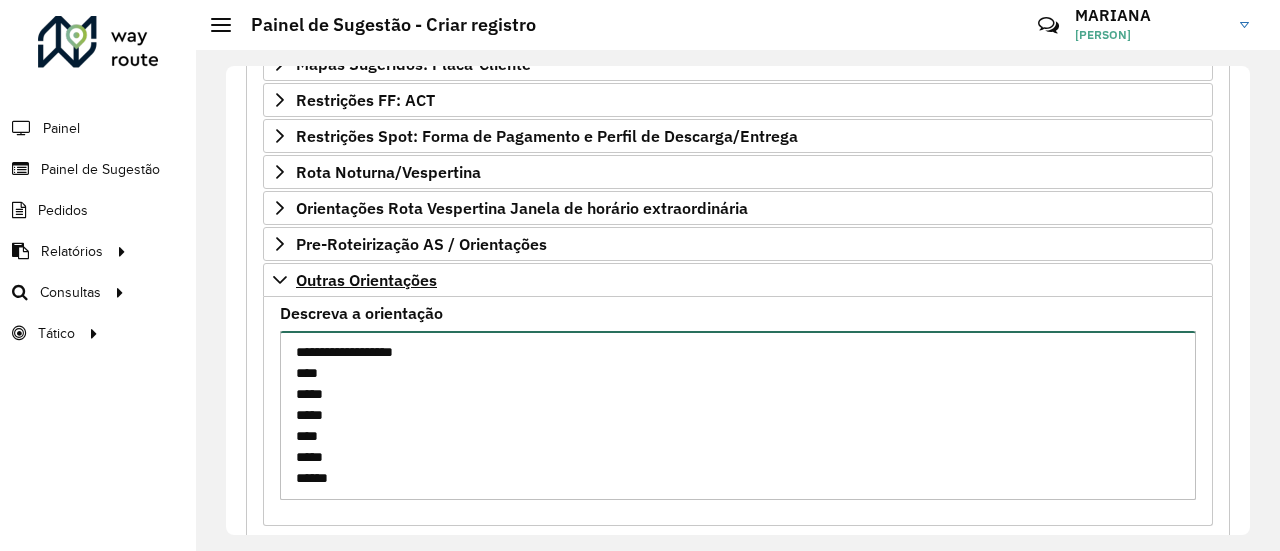 scroll, scrollTop: 8, scrollLeft: 0, axis: vertical 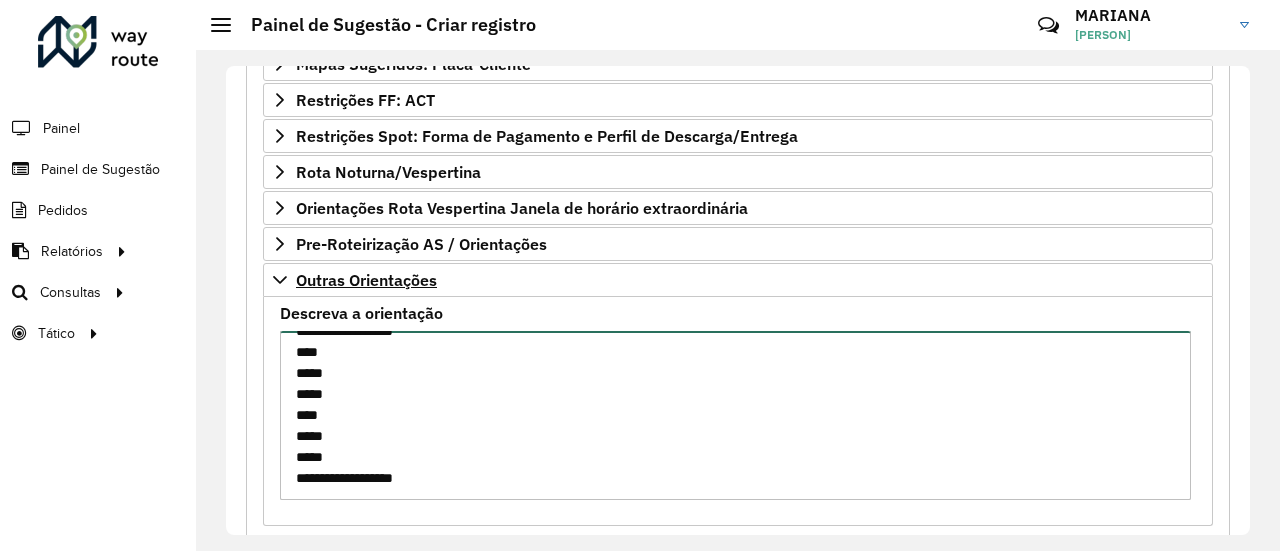 paste on "****
*****
*****" 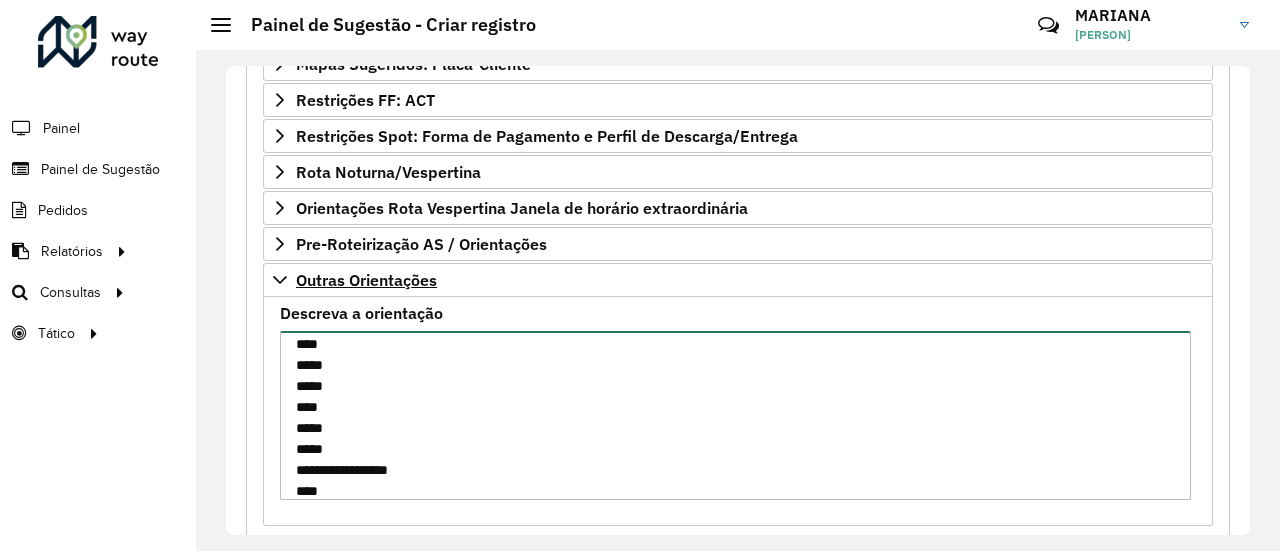 scroll, scrollTop: 92, scrollLeft: 0, axis: vertical 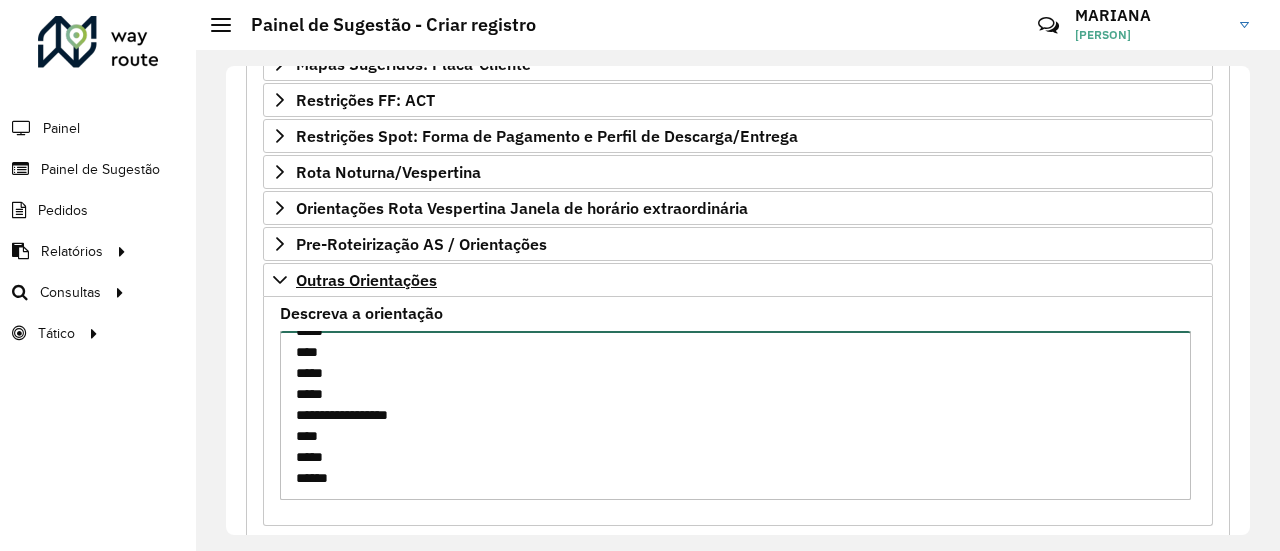 type on "**********" 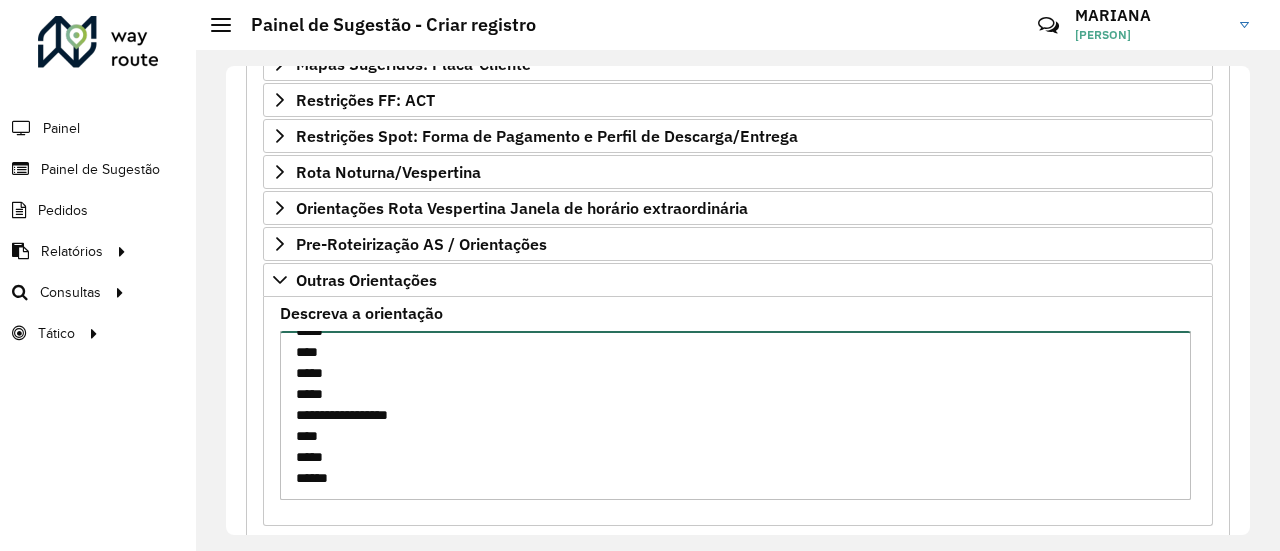 scroll, scrollTop: 0, scrollLeft: 0, axis: both 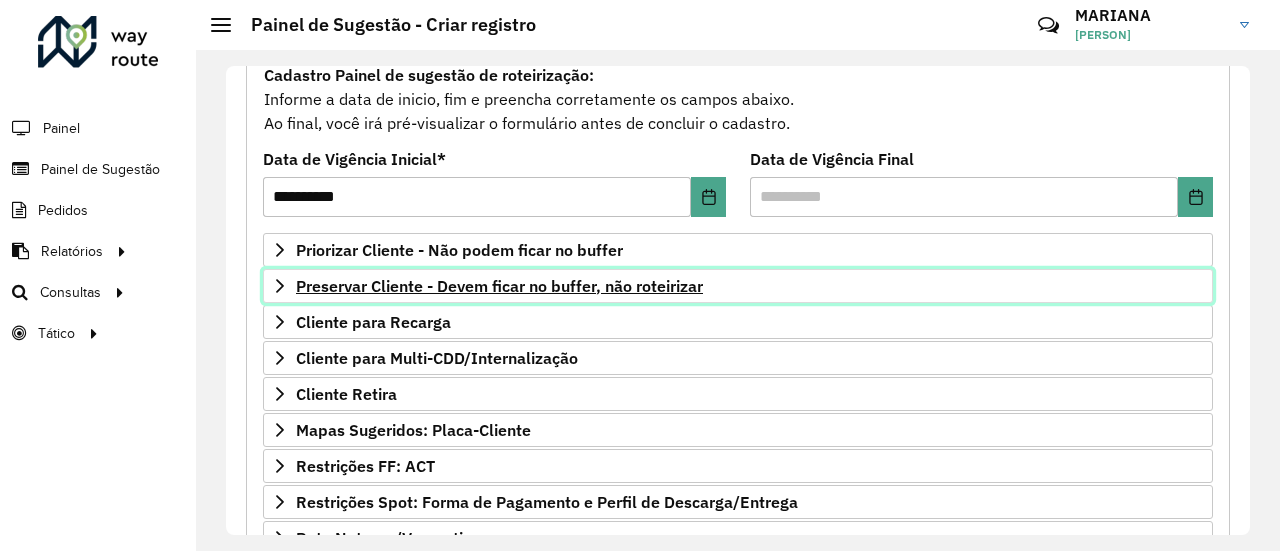 click on "Preservar Cliente - Devem ficar no buffer, não roteirizar" at bounding box center [738, 286] 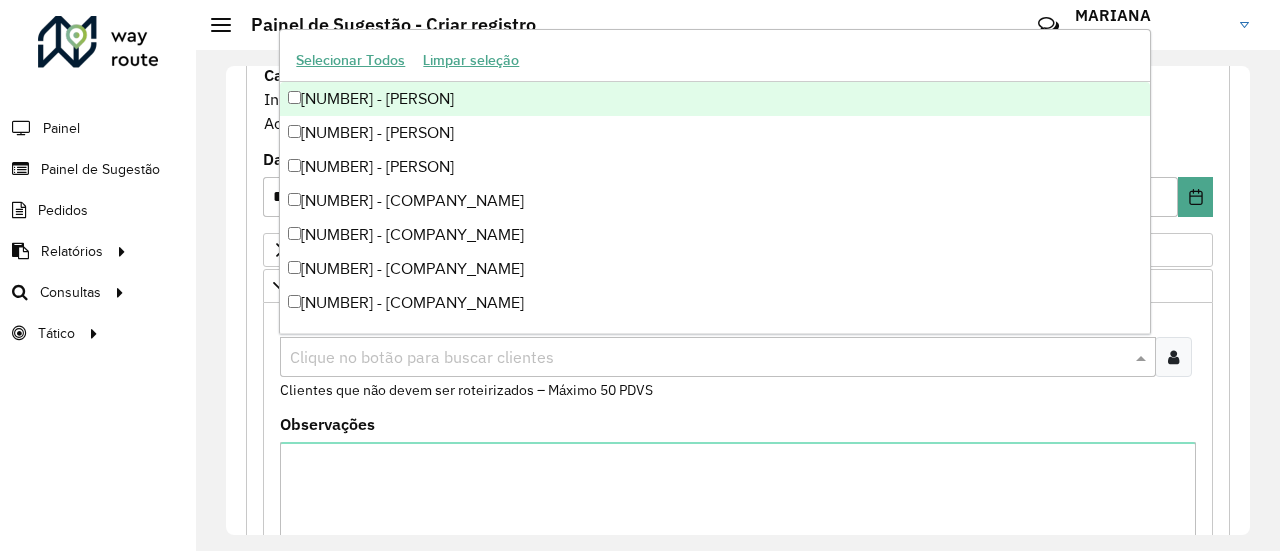 click at bounding box center [708, 358] 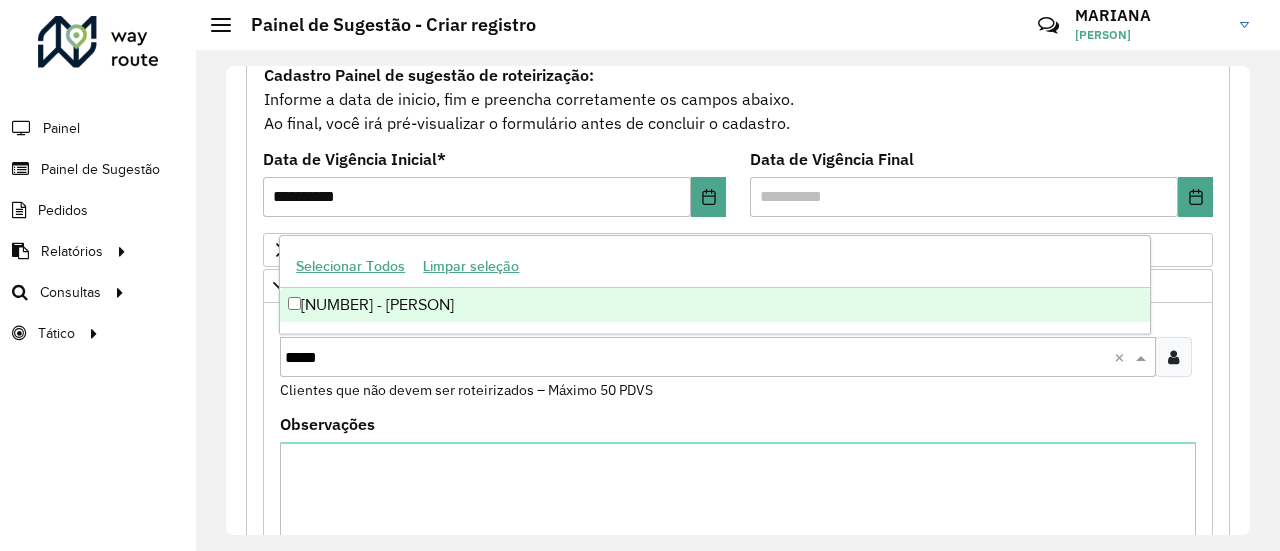 click on "[NUMBER] - [PERSON]" at bounding box center [714, 305] 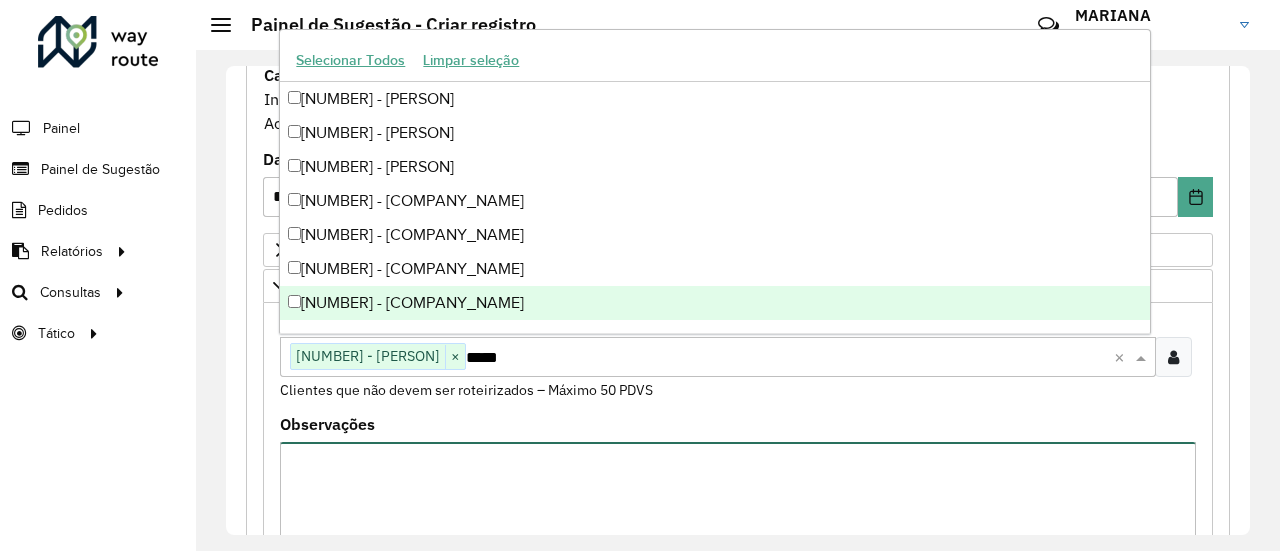 click on "Observações" at bounding box center [738, 526] 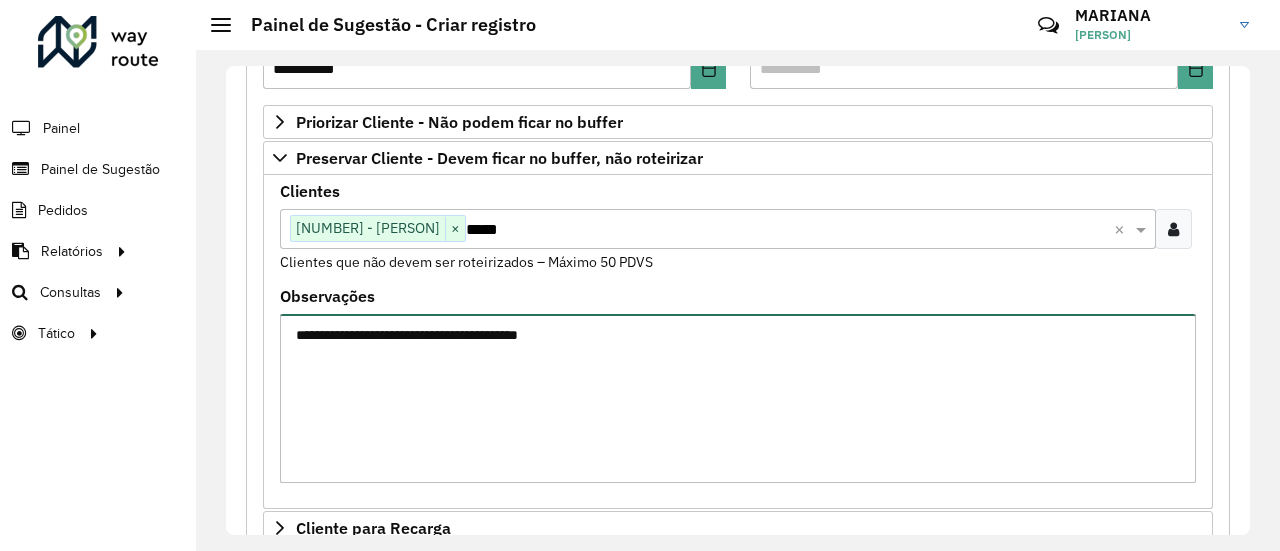 scroll, scrollTop: 322, scrollLeft: 0, axis: vertical 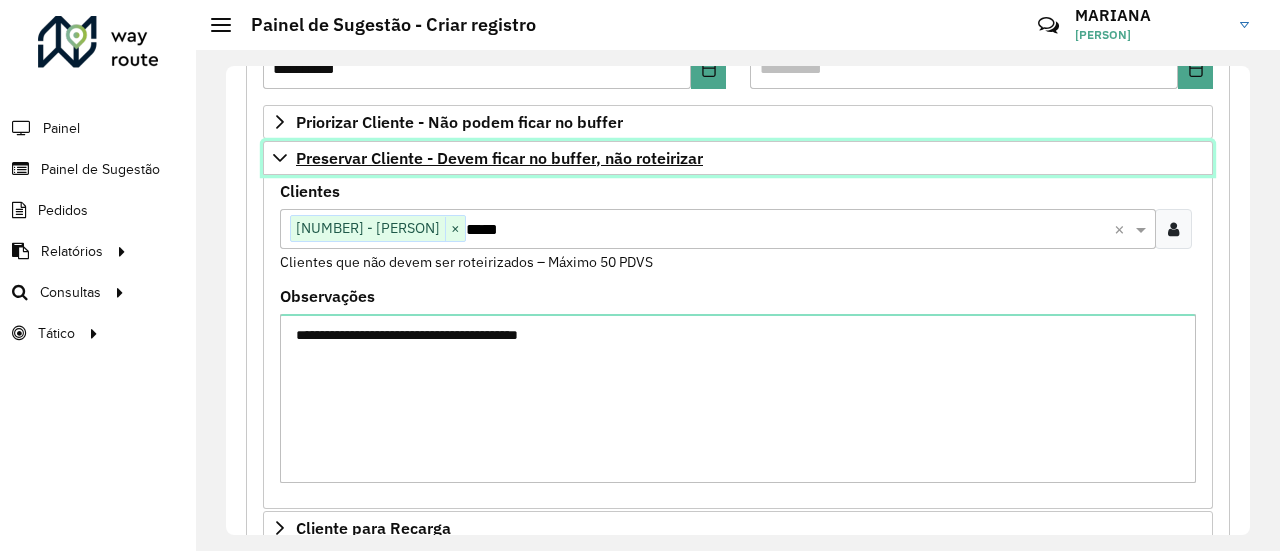 click on "Preservar Cliente - Devem ficar no buffer, não roteirizar" at bounding box center [738, 158] 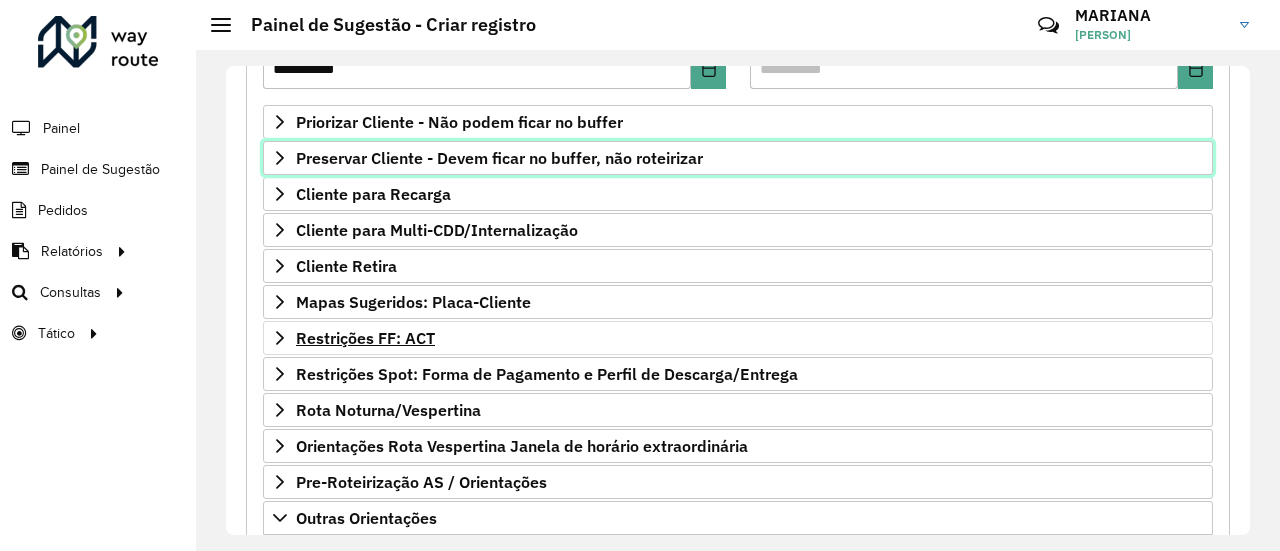 scroll, scrollTop: 663, scrollLeft: 0, axis: vertical 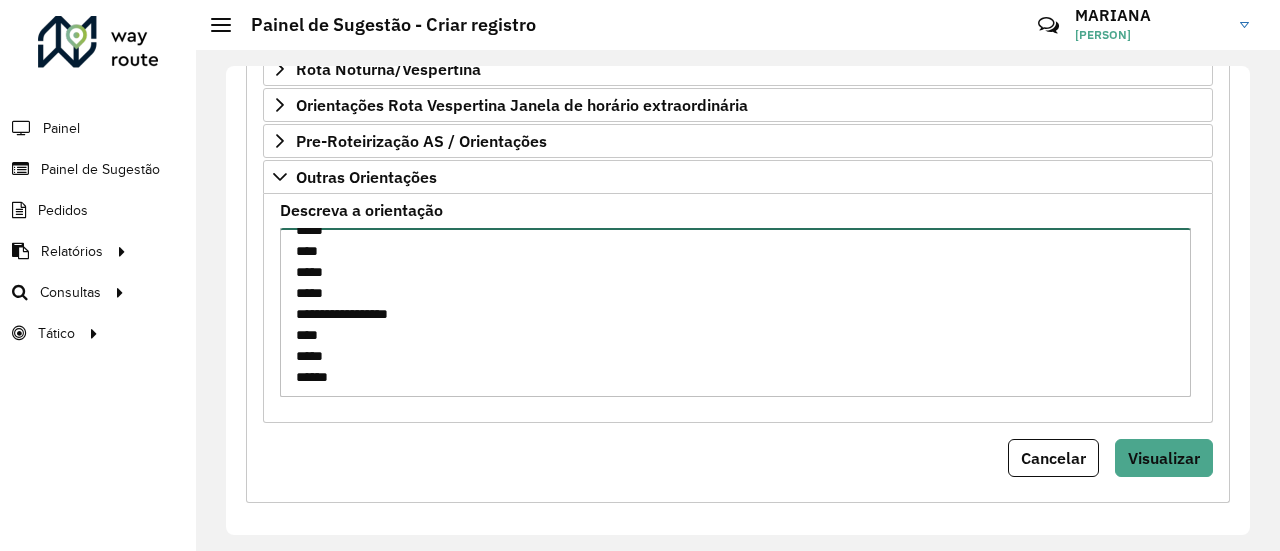 click on "**********" at bounding box center [735, 312] 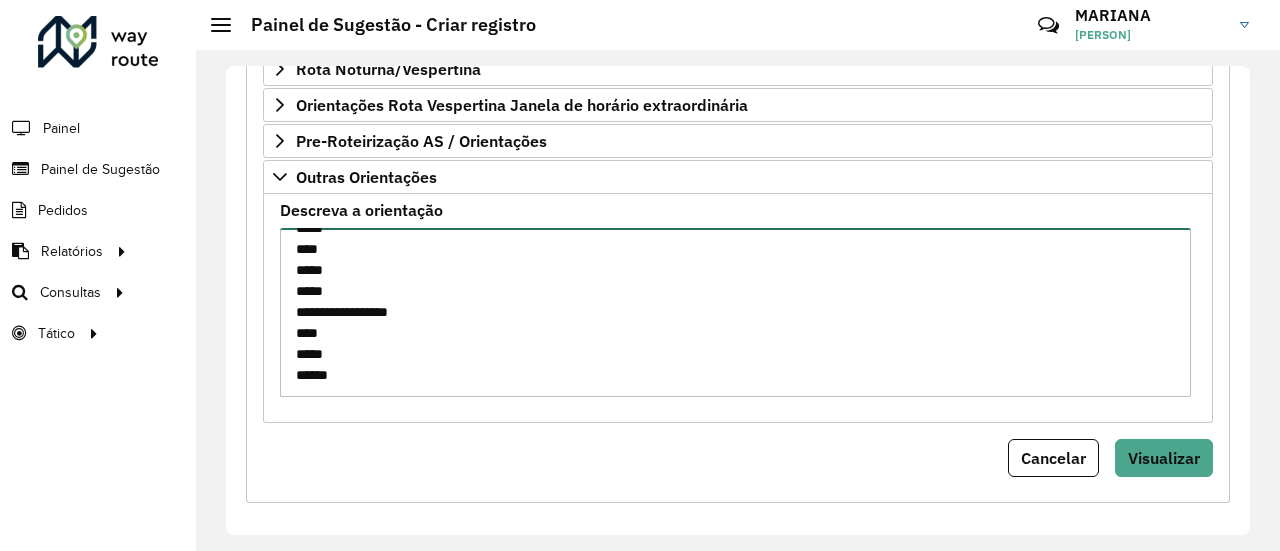 click on "**********" at bounding box center [735, 312] 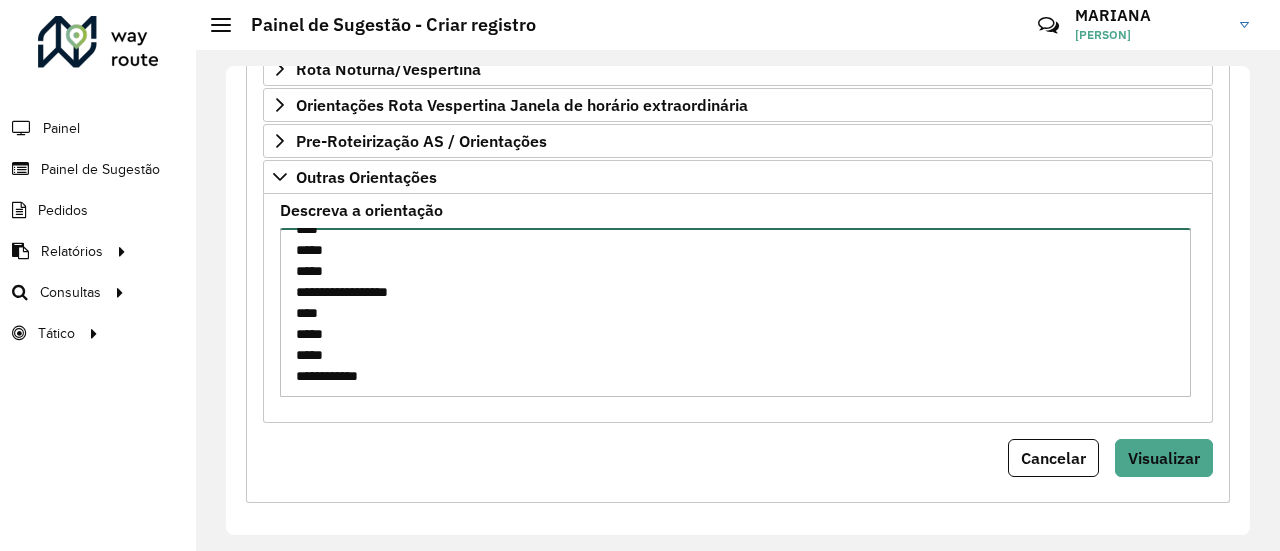 scroll, scrollTop: 113, scrollLeft: 0, axis: vertical 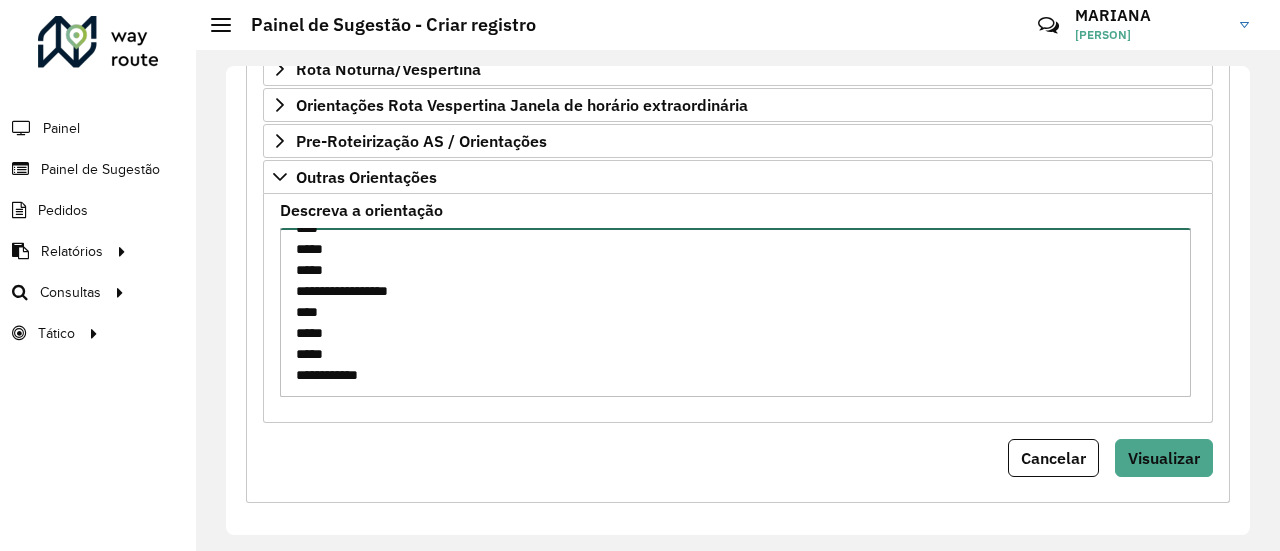 paste on "**********" 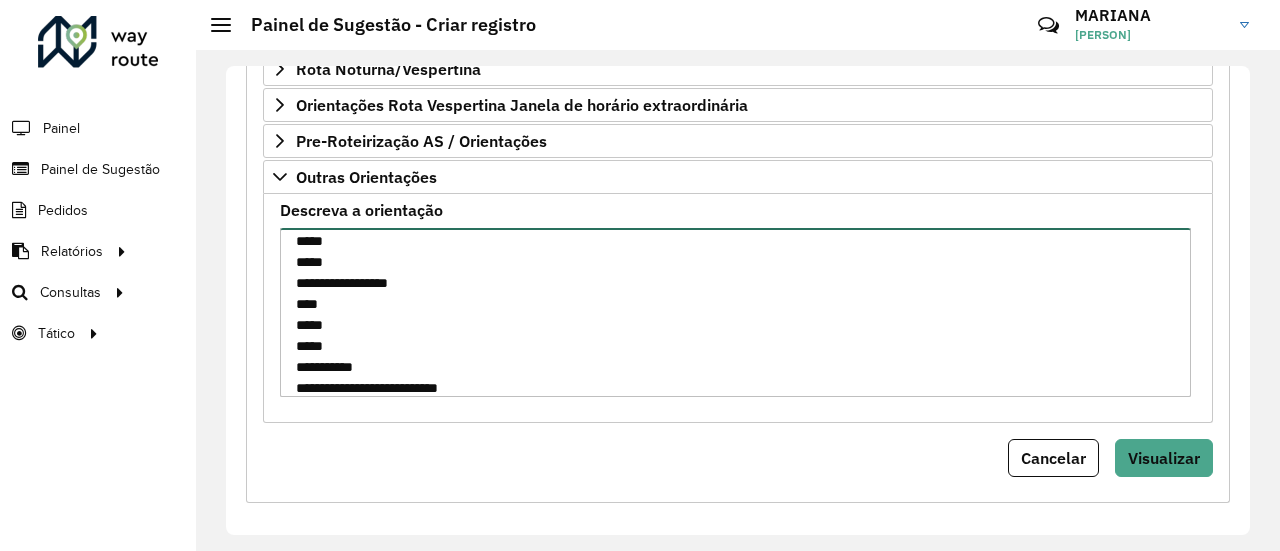 scroll, scrollTop: 344, scrollLeft: 0, axis: vertical 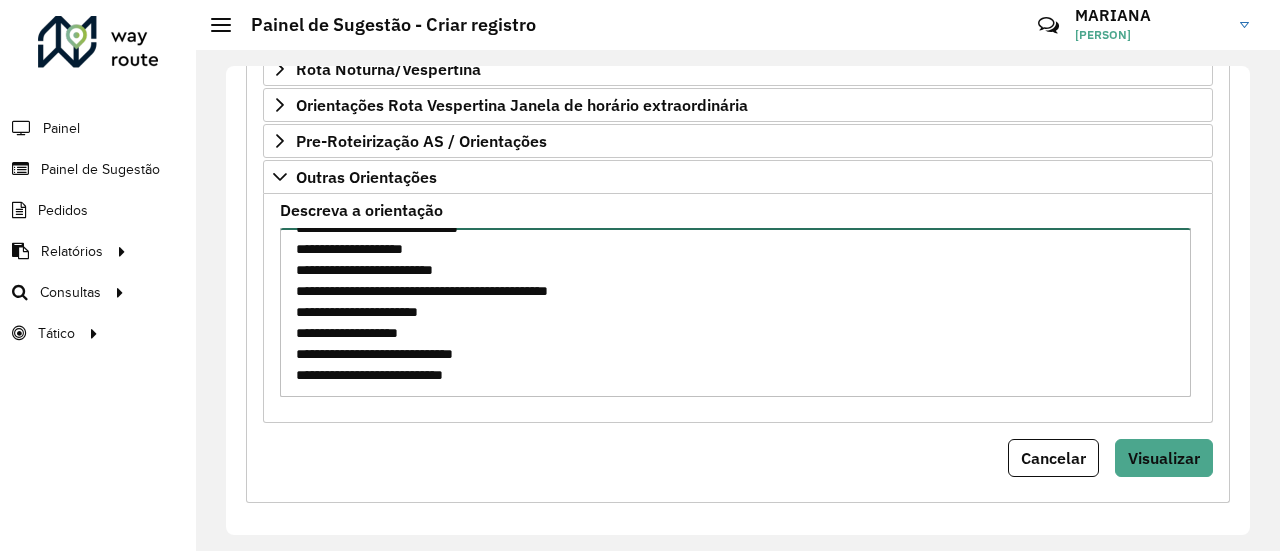 type on "**********" 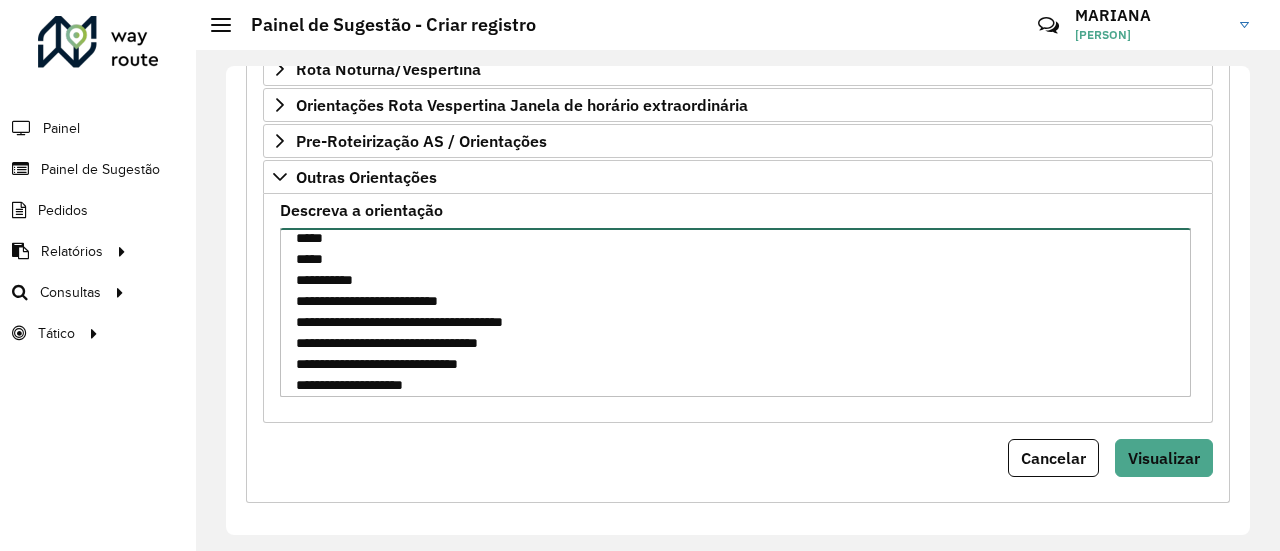 scroll, scrollTop: 196, scrollLeft: 0, axis: vertical 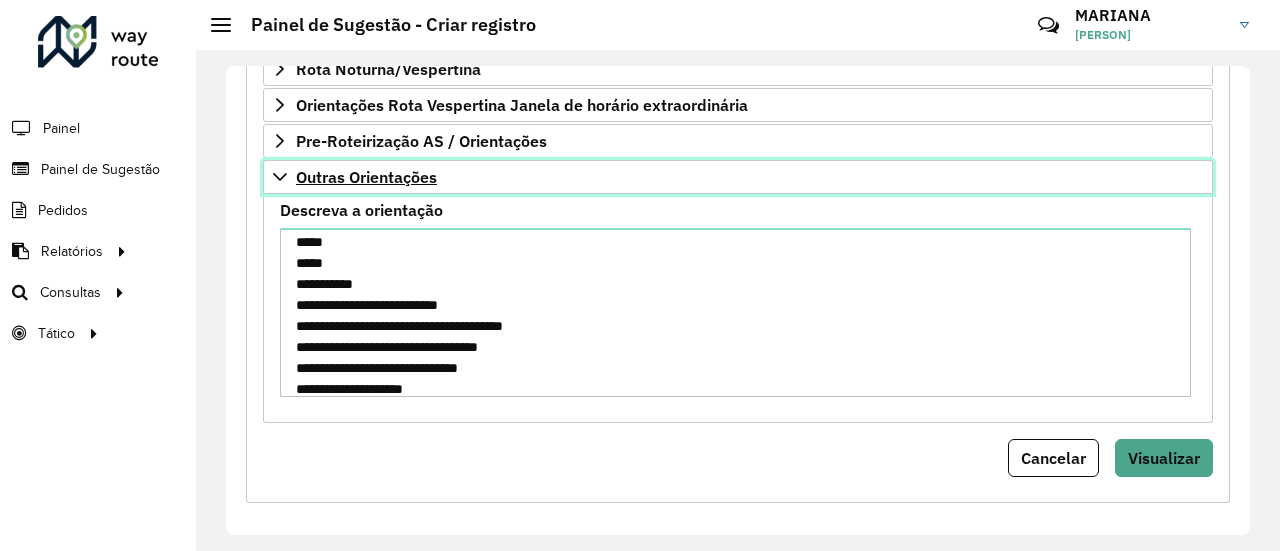 click 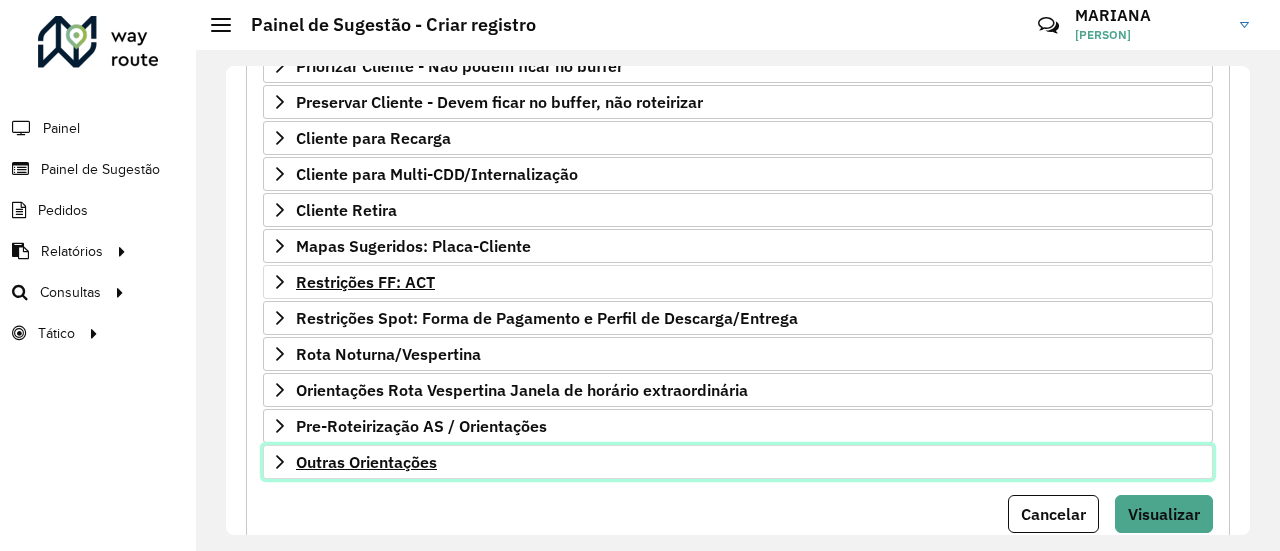 scroll, scrollTop: 376, scrollLeft: 0, axis: vertical 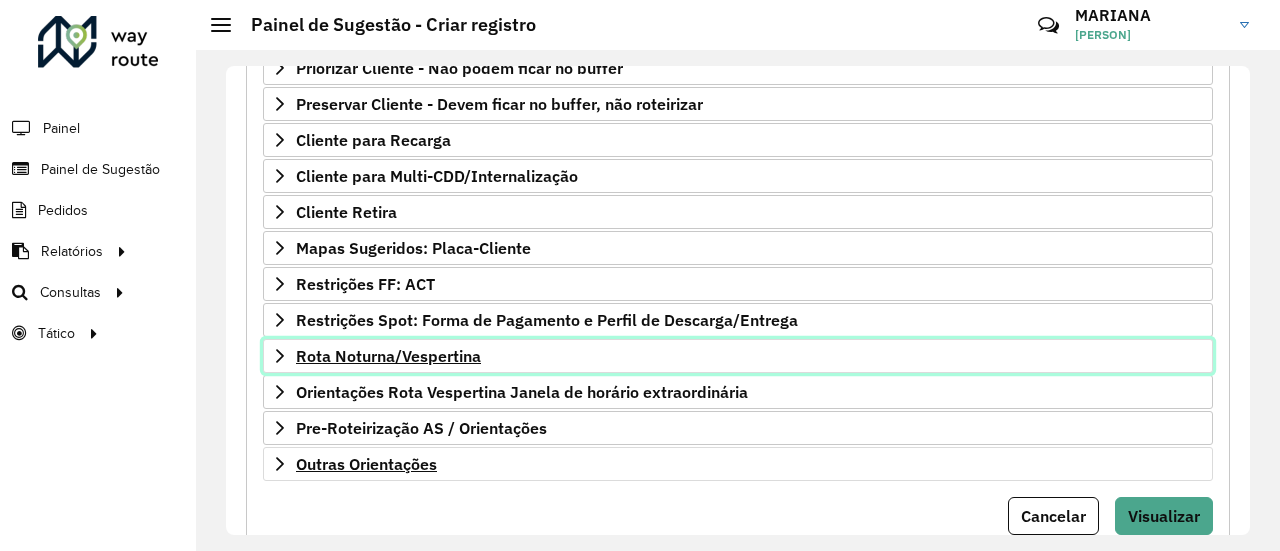 click 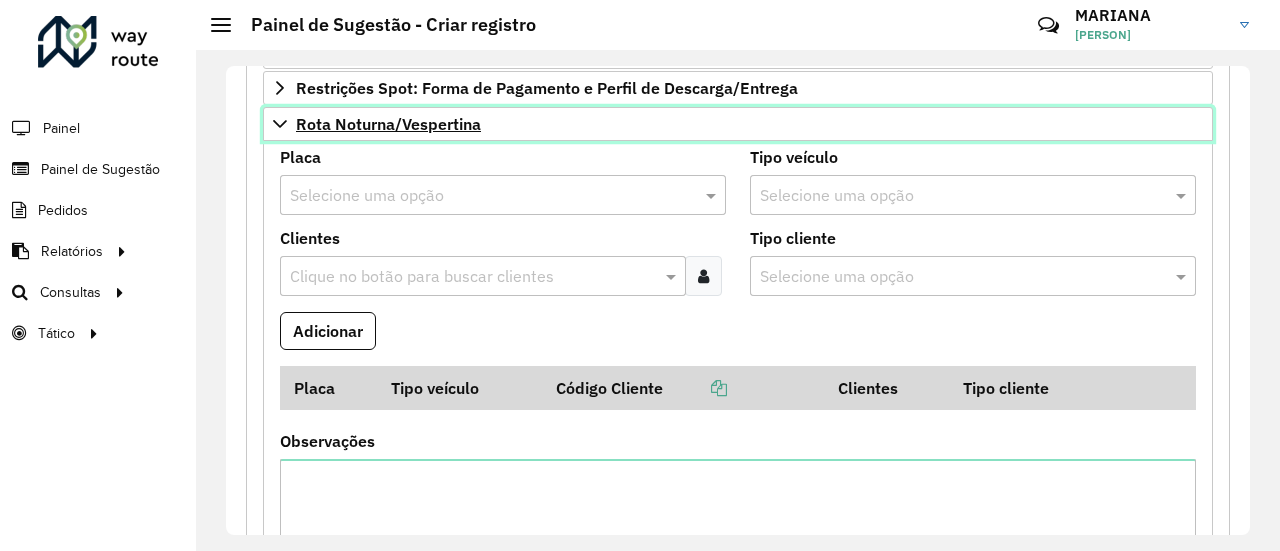 scroll, scrollTop: 610, scrollLeft: 0, axis: vertical 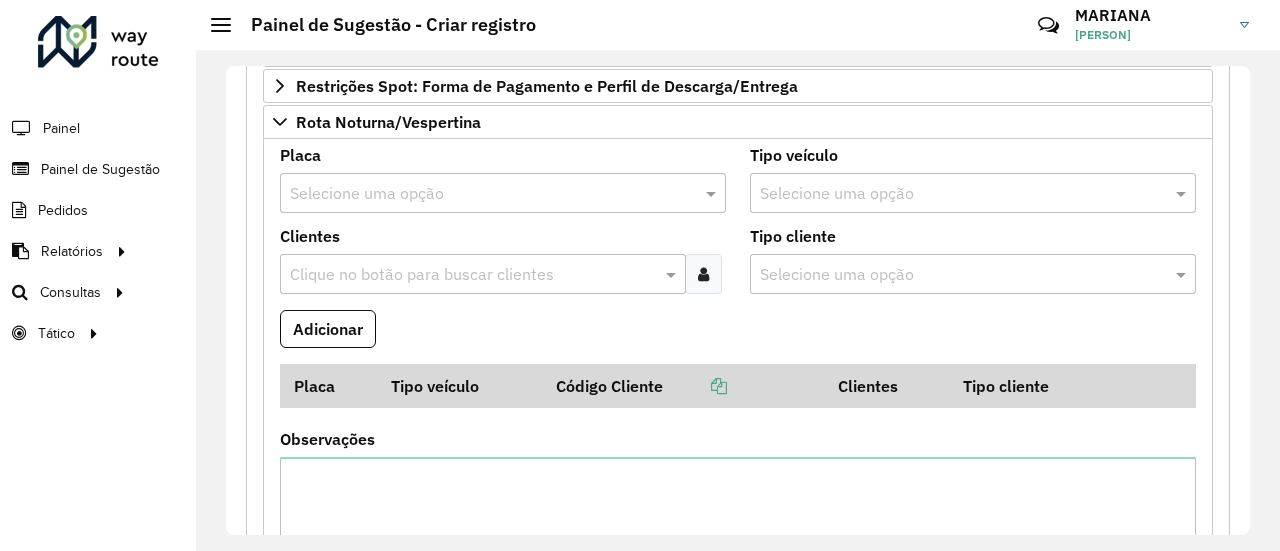 click at bounding box center [483, 194] 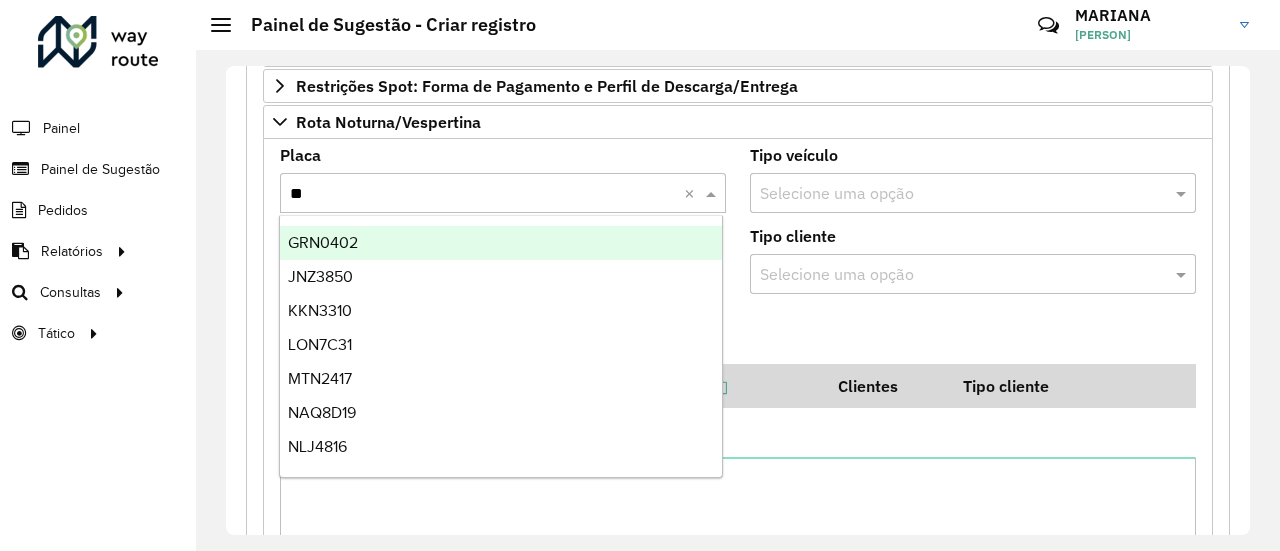 type on "***" 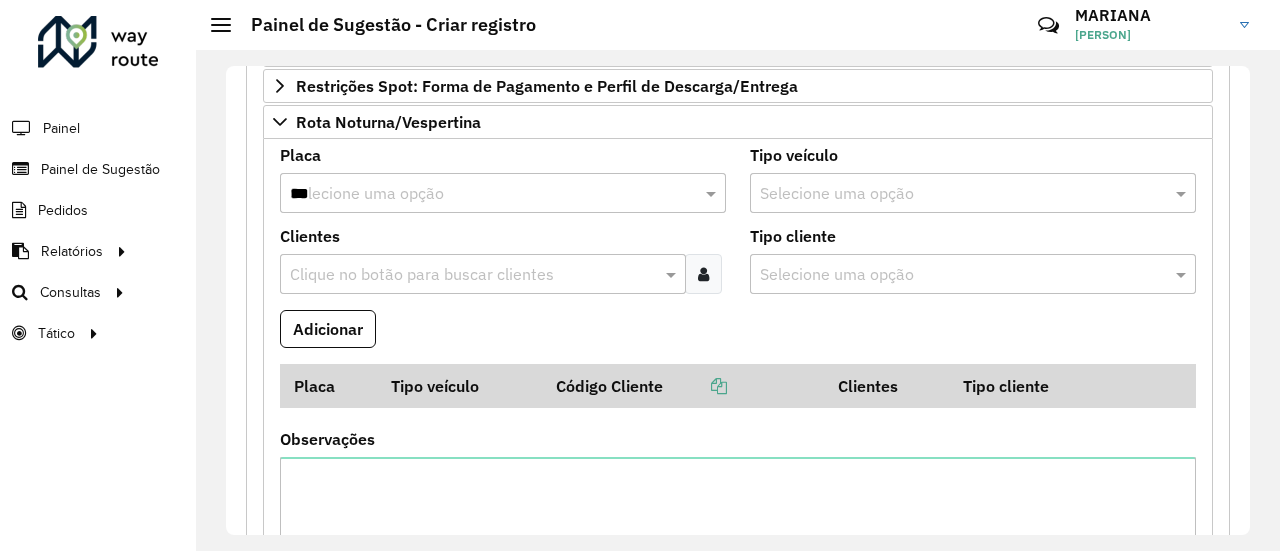 click on "***" at bounding box center [483, 194] 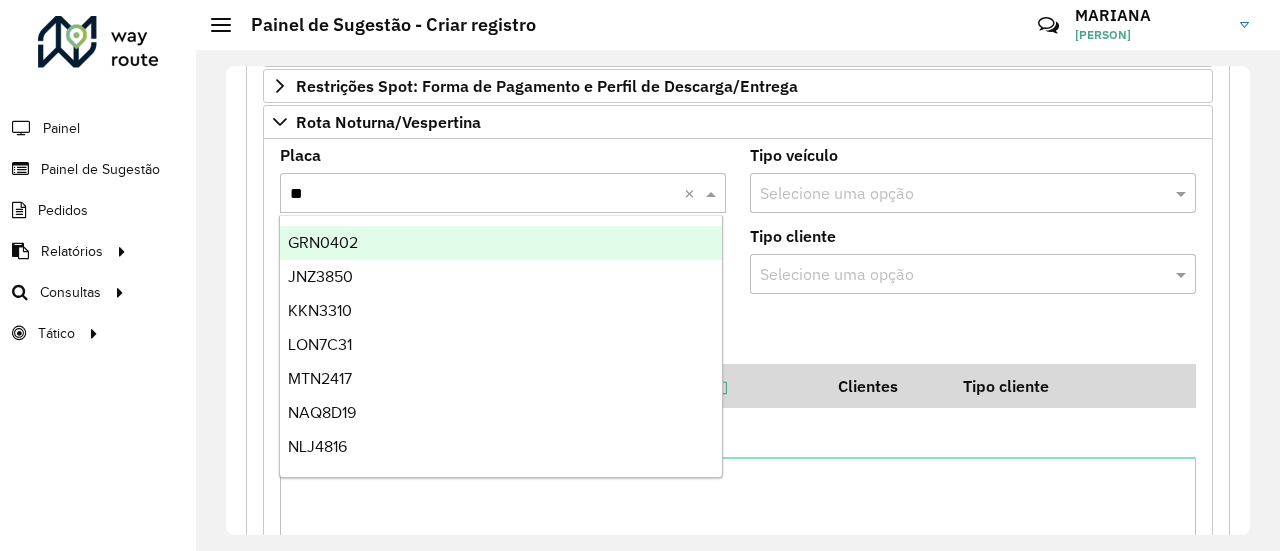 type on "***" 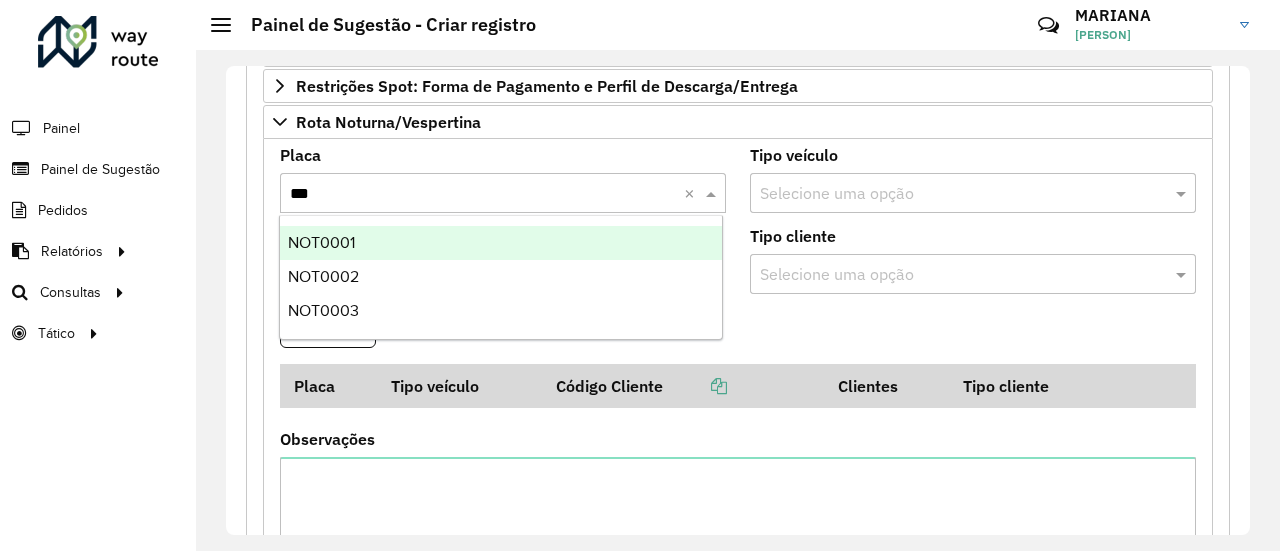 click on "NOT0001" at bounding box center [501, 243] 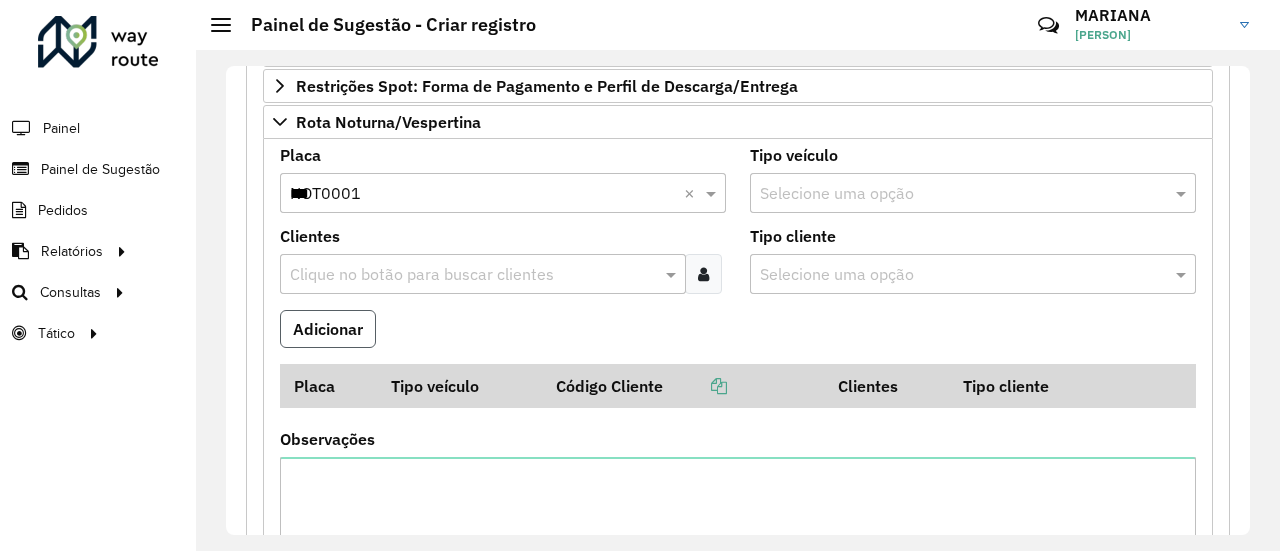 click on "Adicionar" at bounding box center (328, 329) 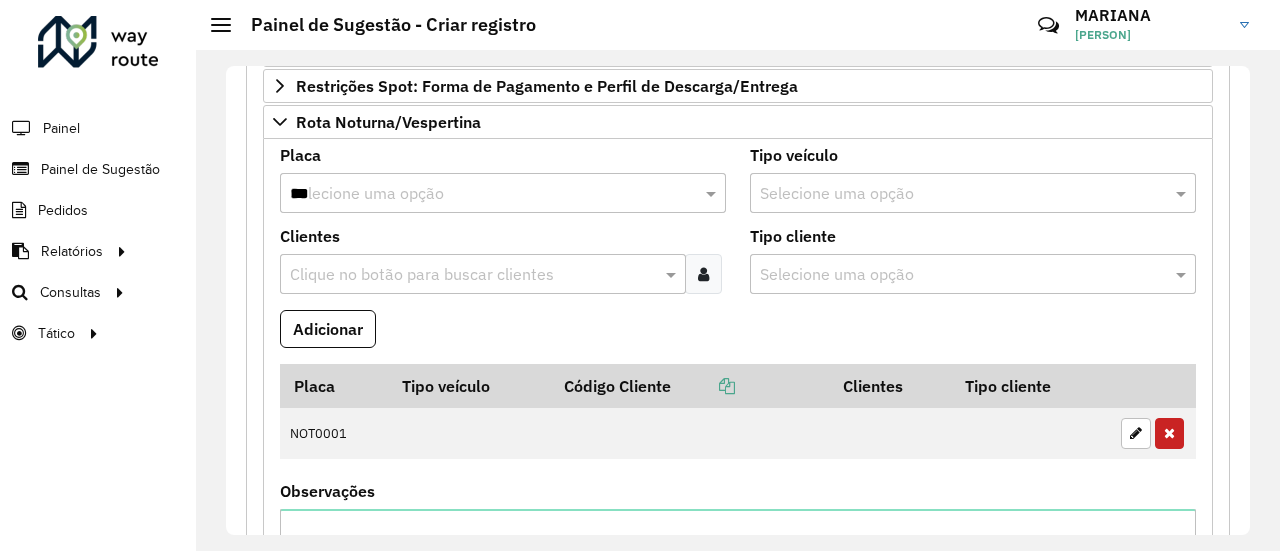 click on "***" at bounding box center [483, 194] 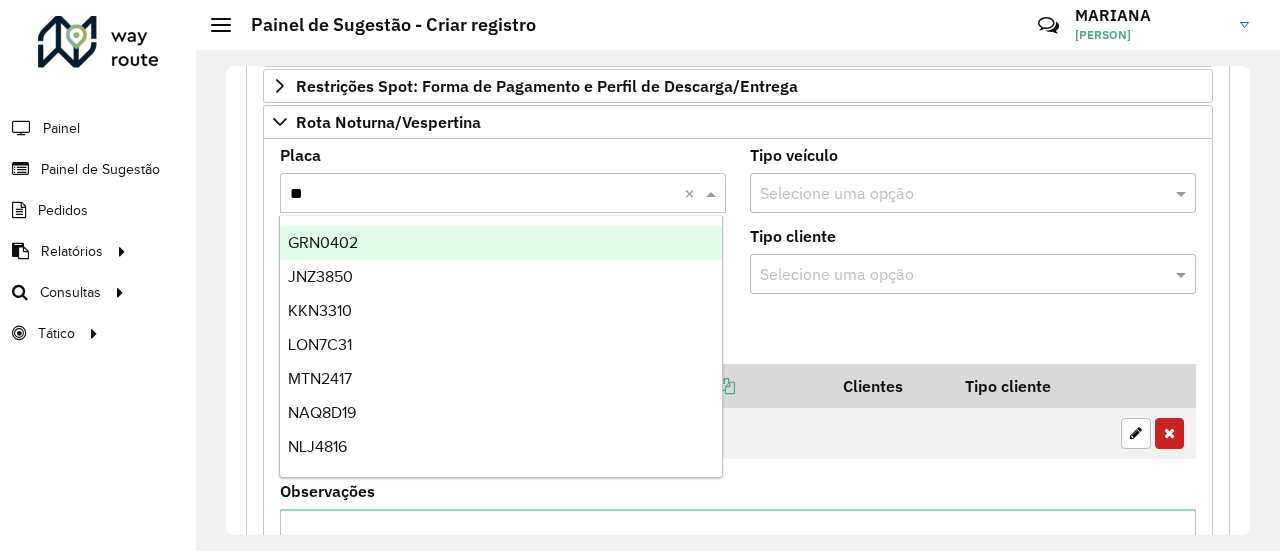 type on "***" 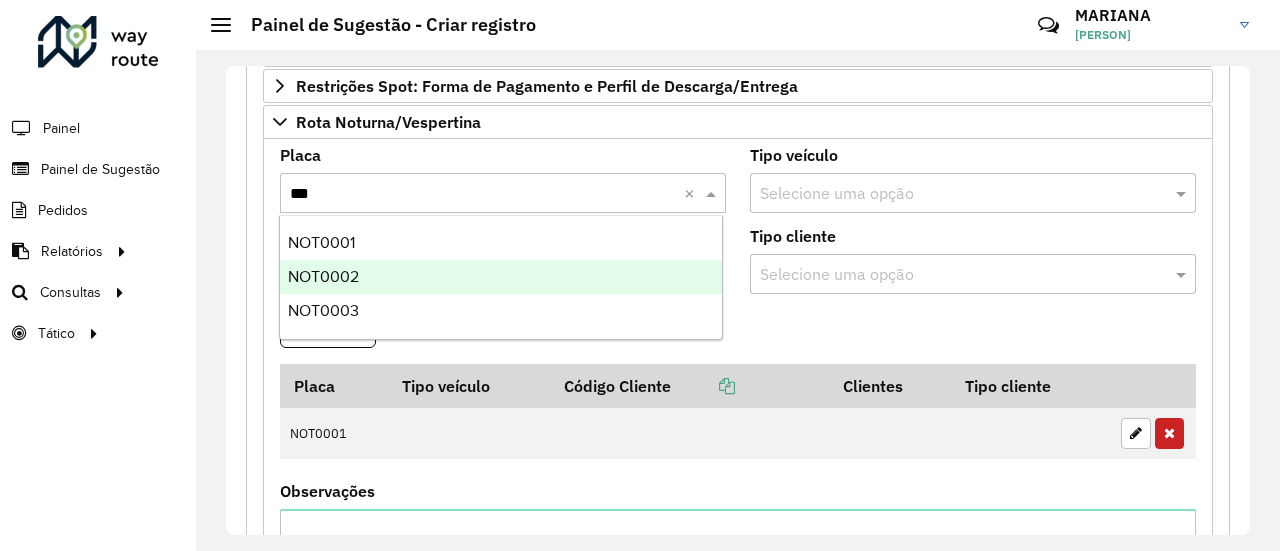 click on "NOT0002" at bounding box center (501, 277) 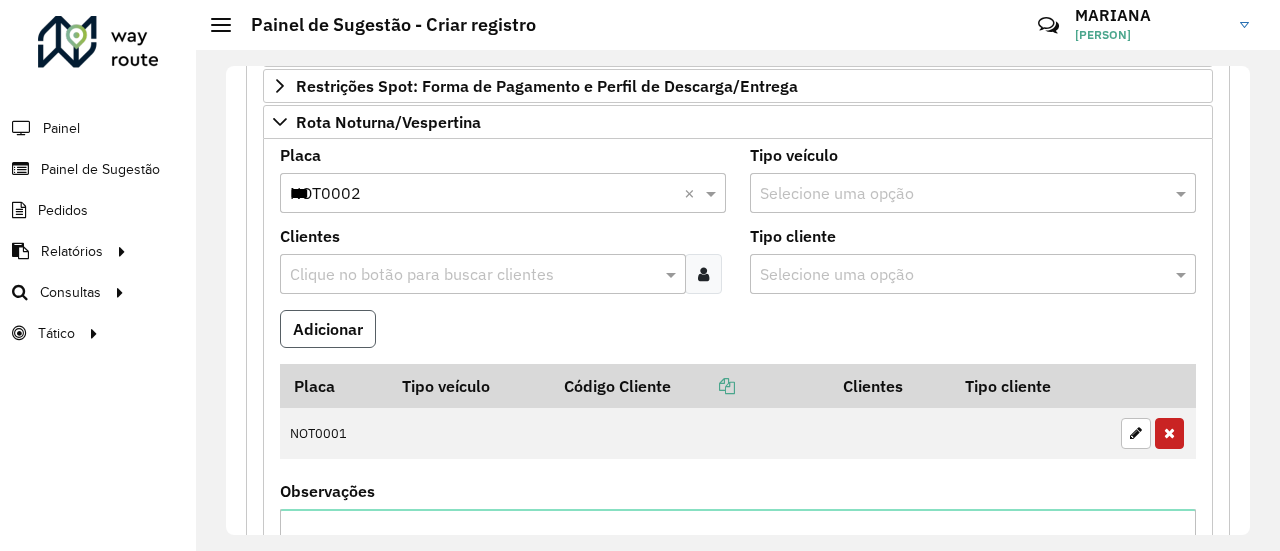 click on "Adicionar" at bounding box center [328, 329] 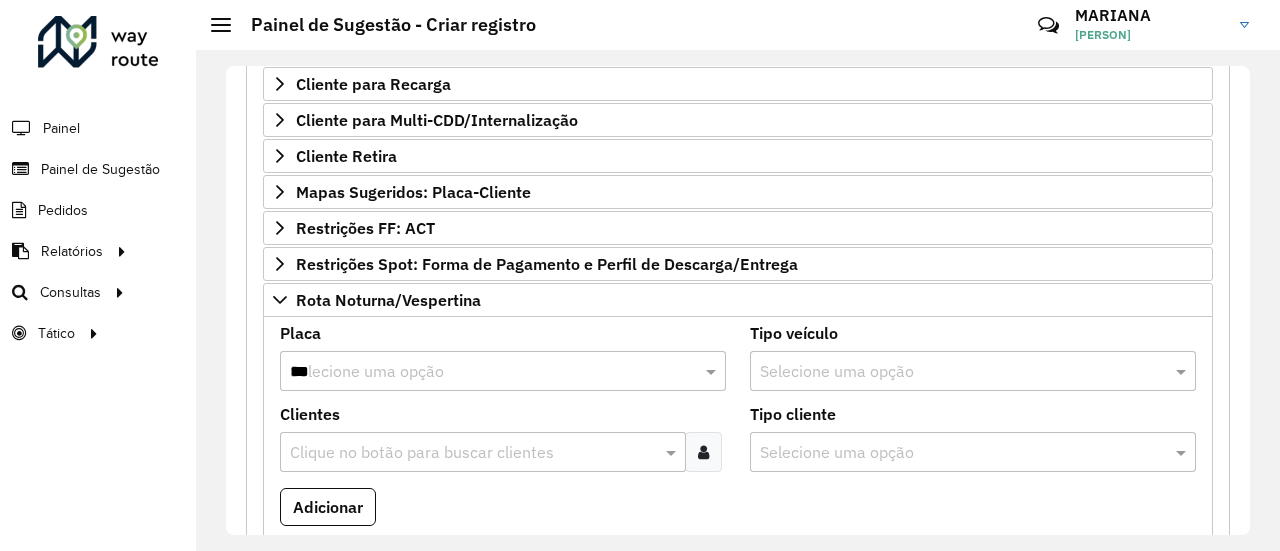 scroll, scrollTop: 430, scrollLeft: 0, axis: vertical 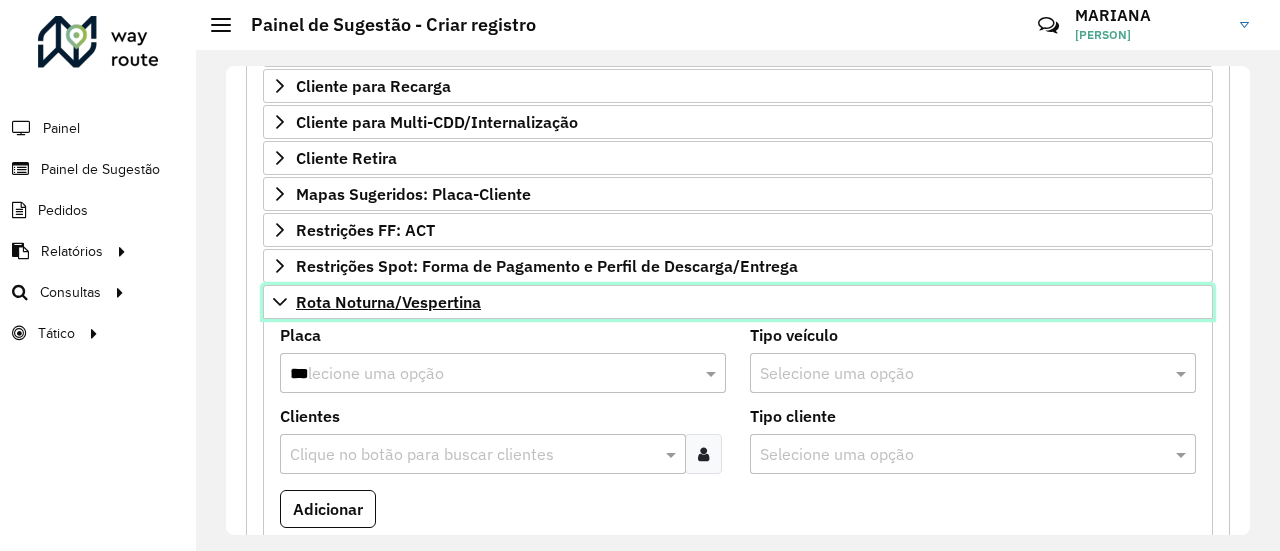 click 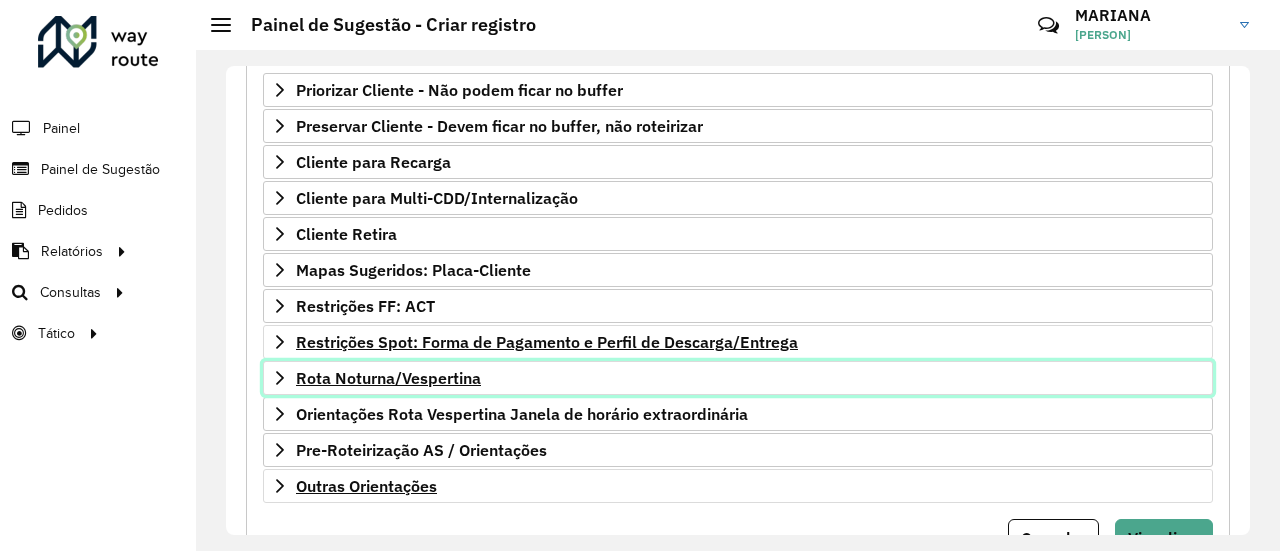 scroll, scrollTop: 202, scrollLeft: 0, axis: vertical 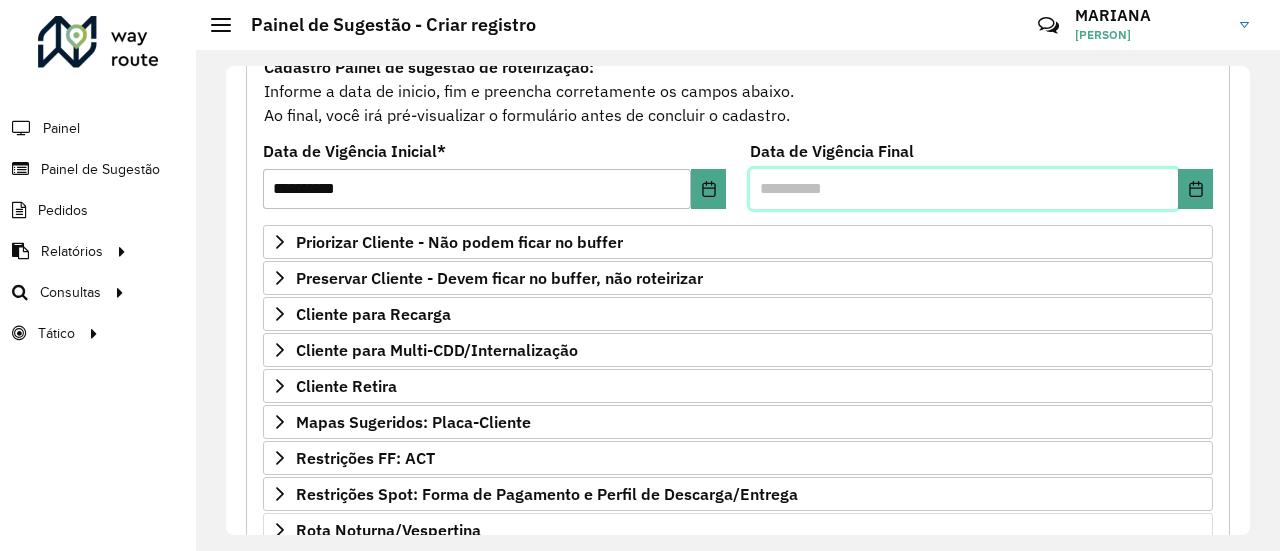 click at bounding box center (964, 189) 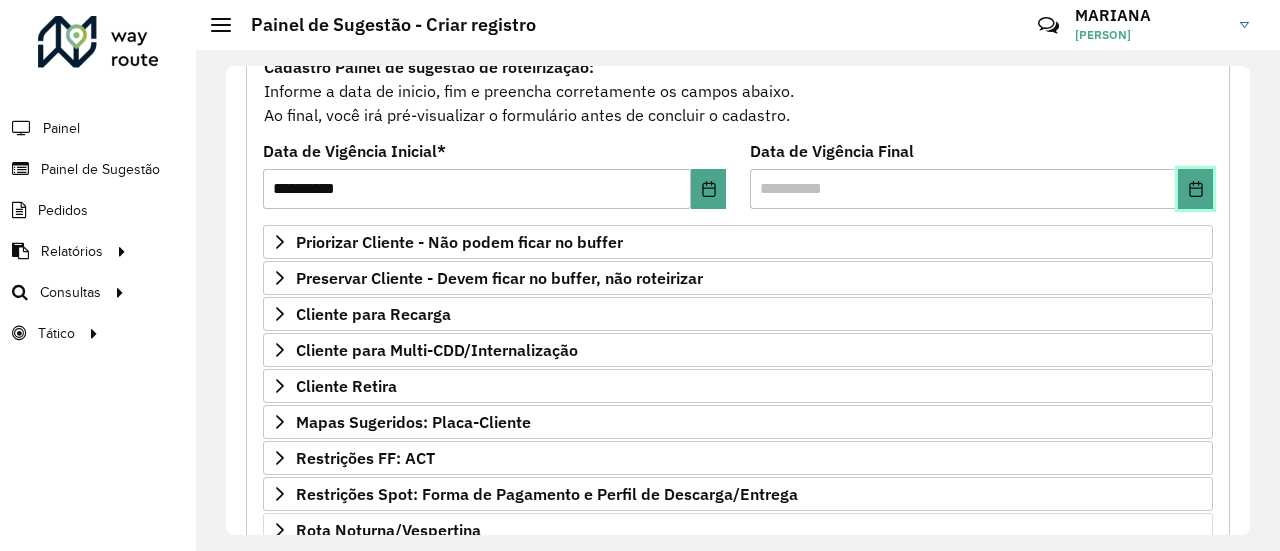 click at bounding box center [1195, 189] 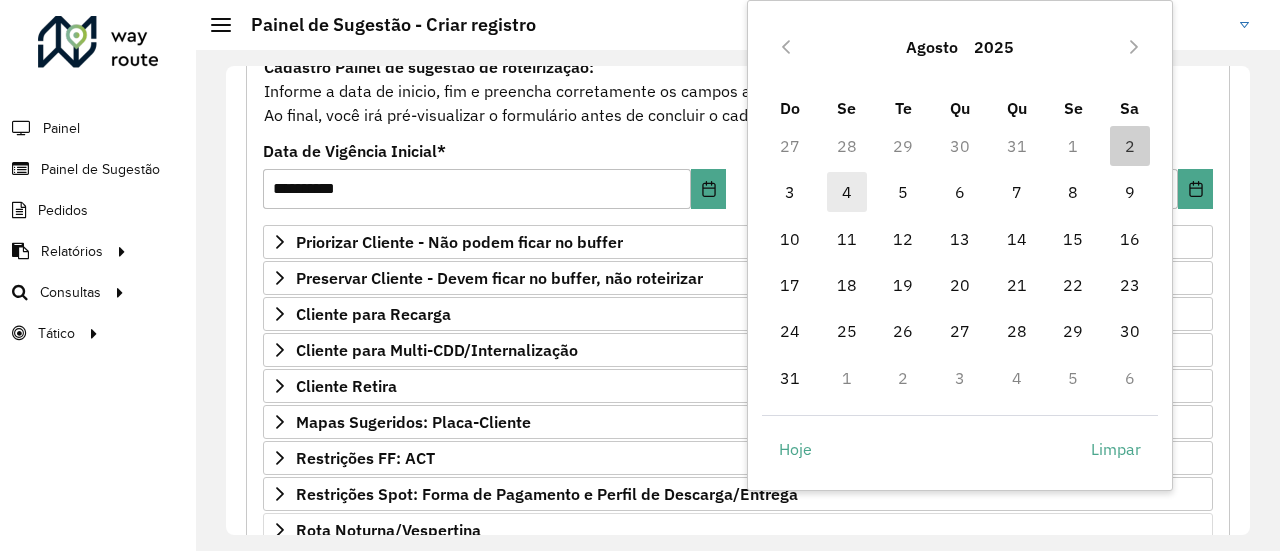 click on "4" at bounding box center (847, 192) 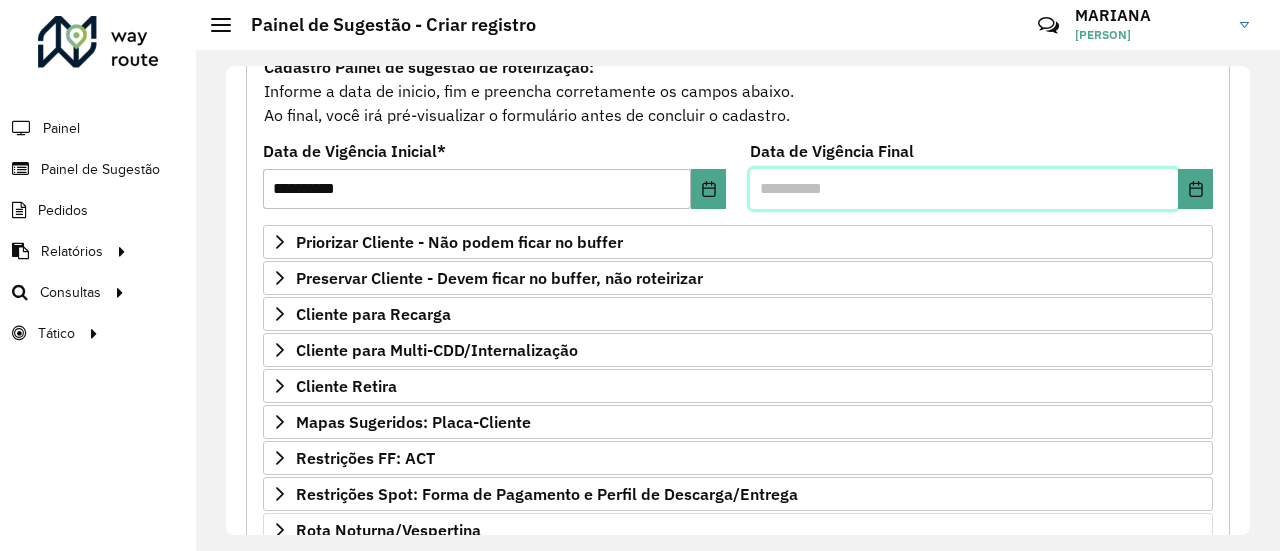 scroll, scrollTop: 434, scrollLeft: 0, axis: vertical 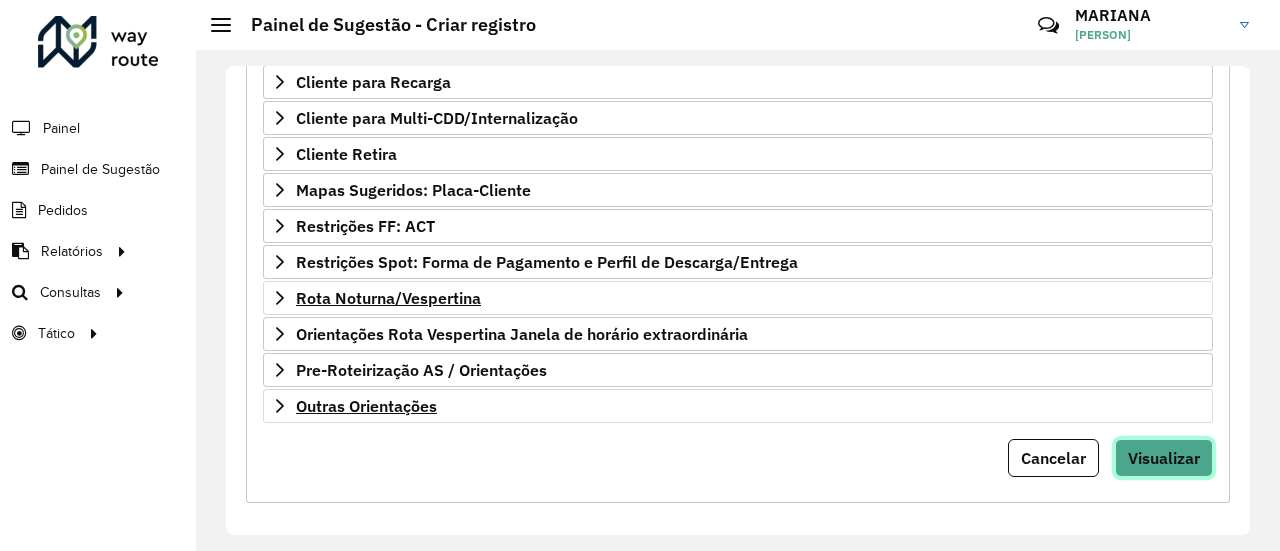 click on "Visualizar" at bounding box center (1164, 458) 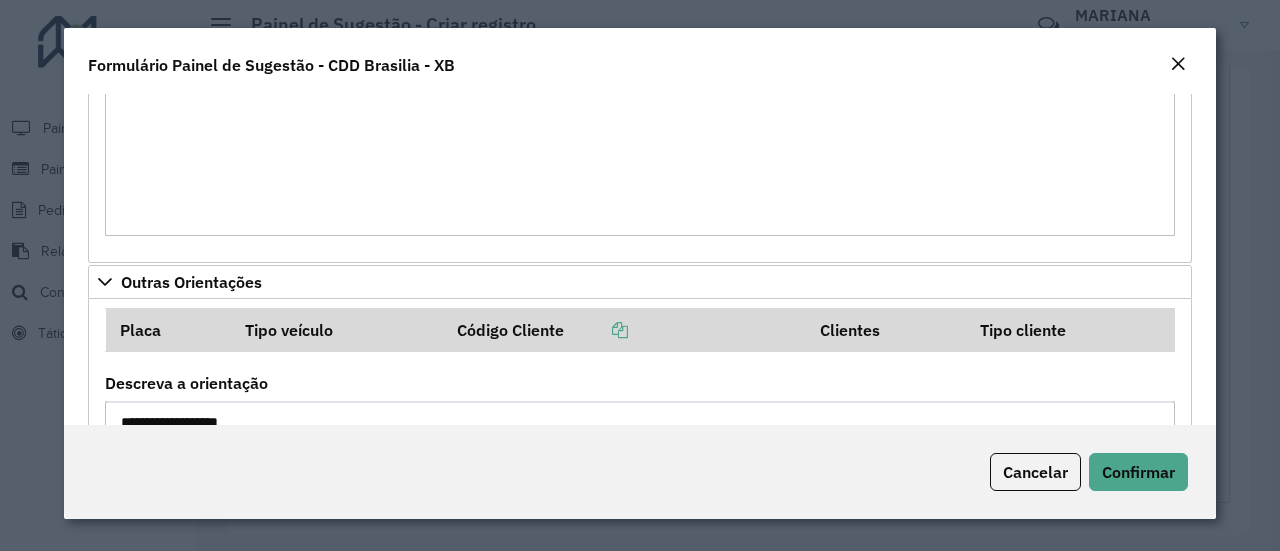scroll, scrollTop: 896, scrollLeft: 0, axis: vertical 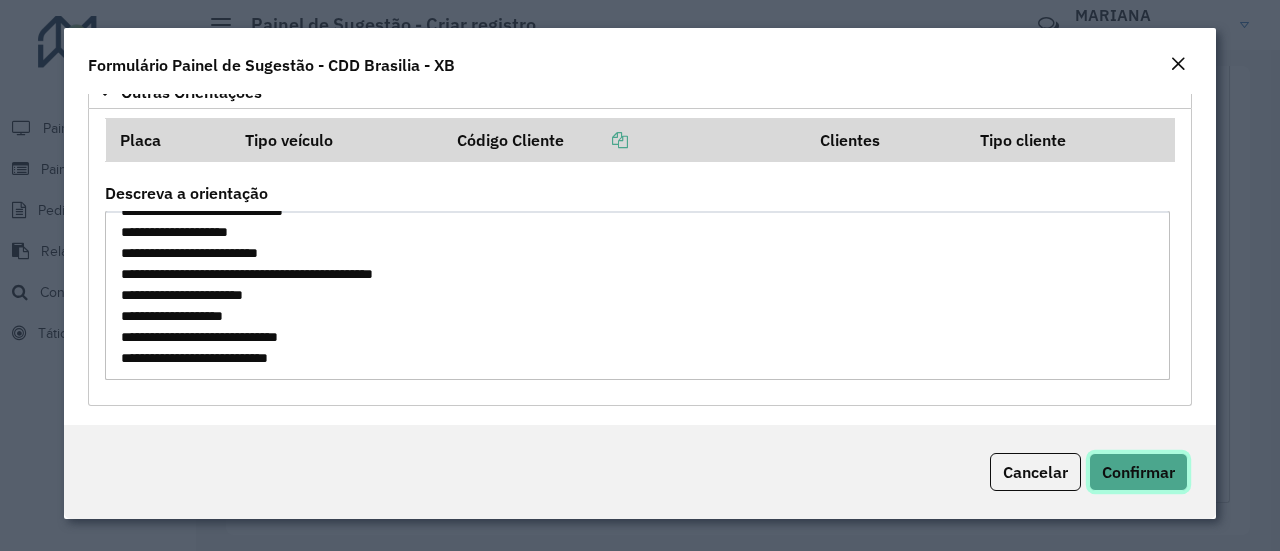 click on "Confirmar" 